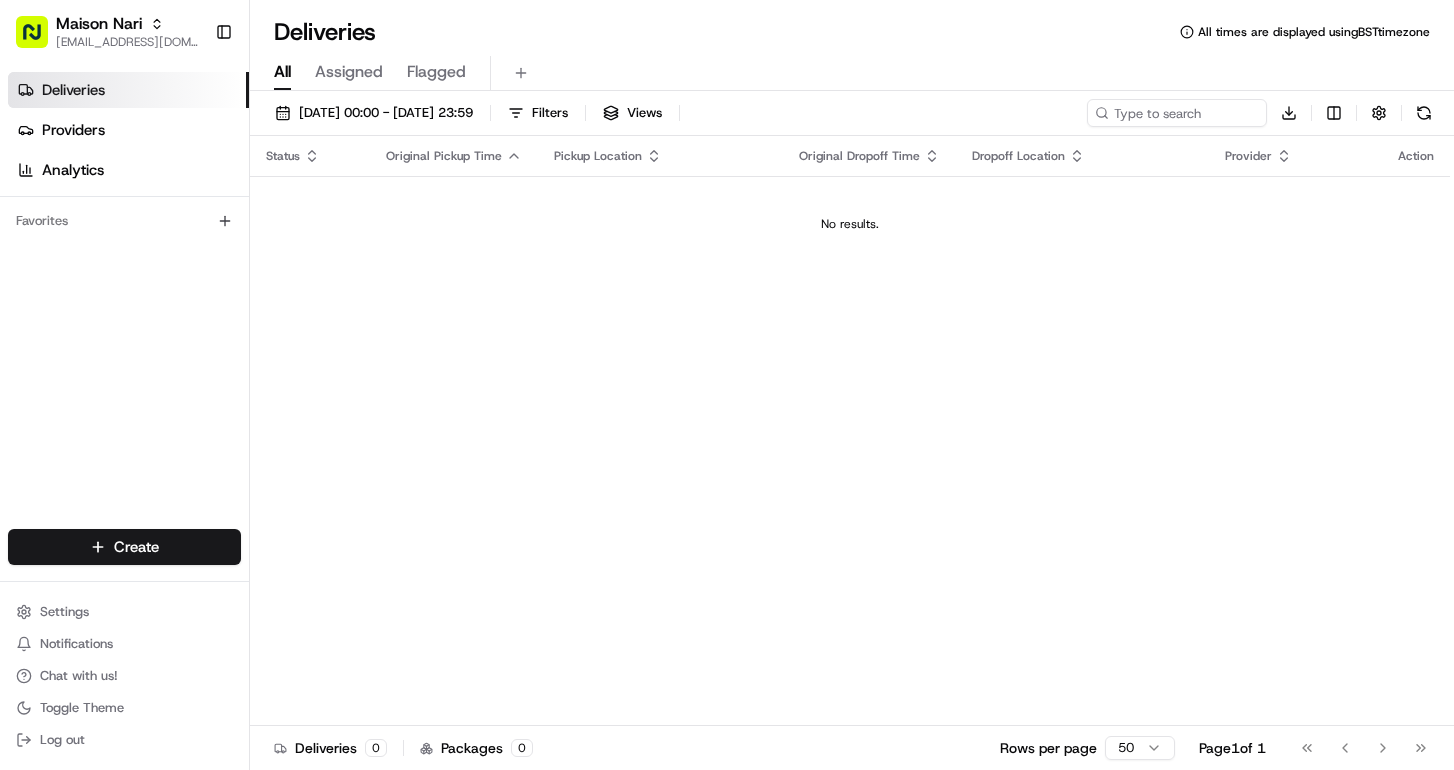 scroll, scrollTop: 0, scrollLeft: 0, axis: both 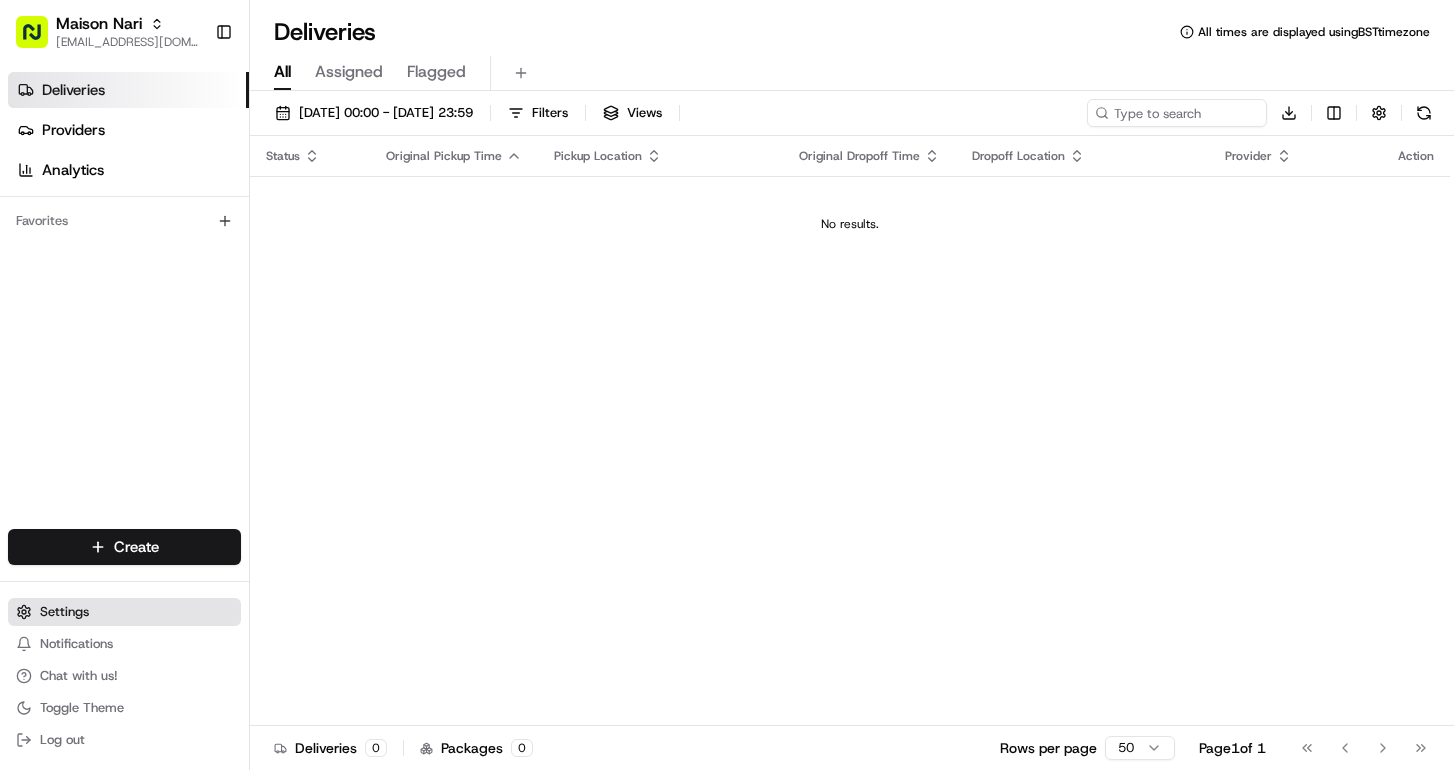 click on "Settings" at bounding box center (124, 612) 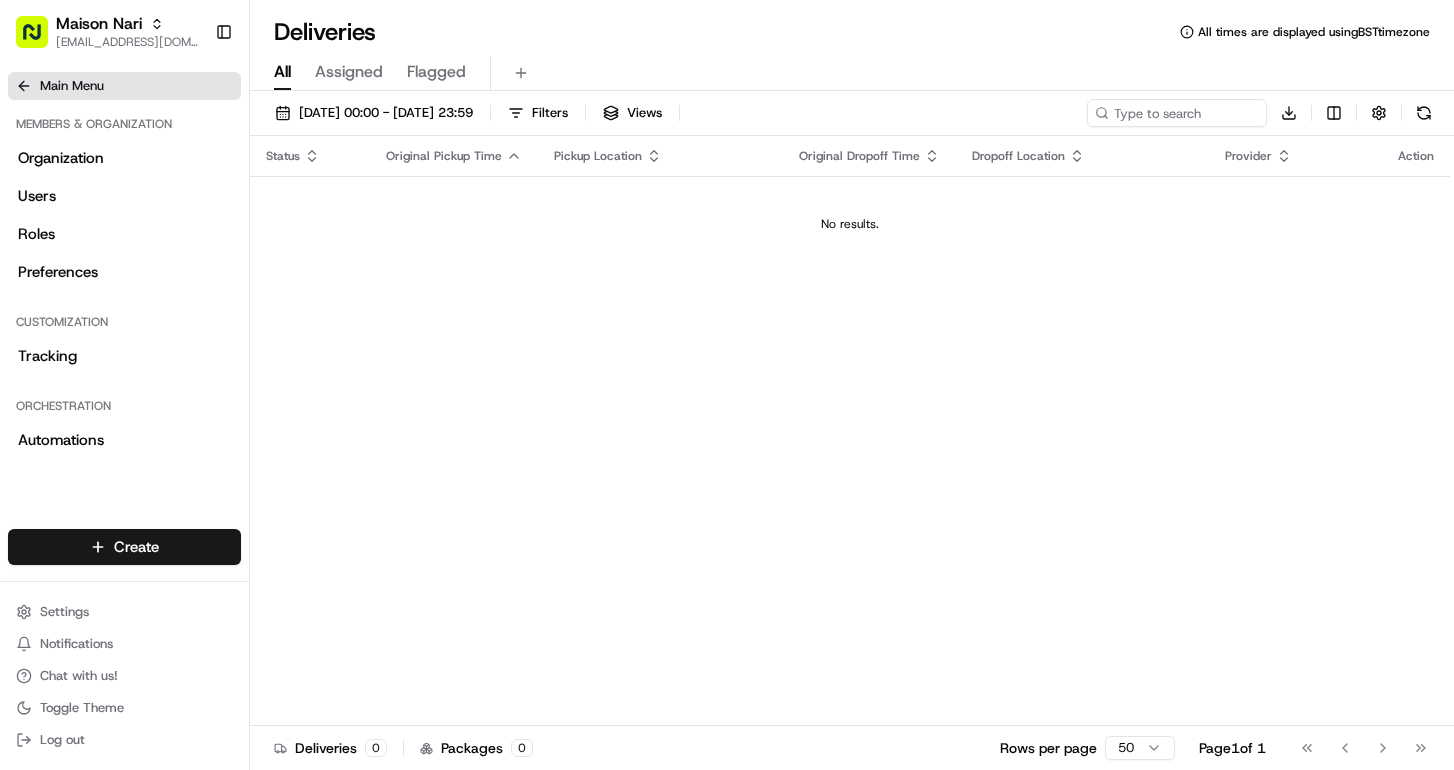 click on "Main Menu" at bounding box center (124, 86) 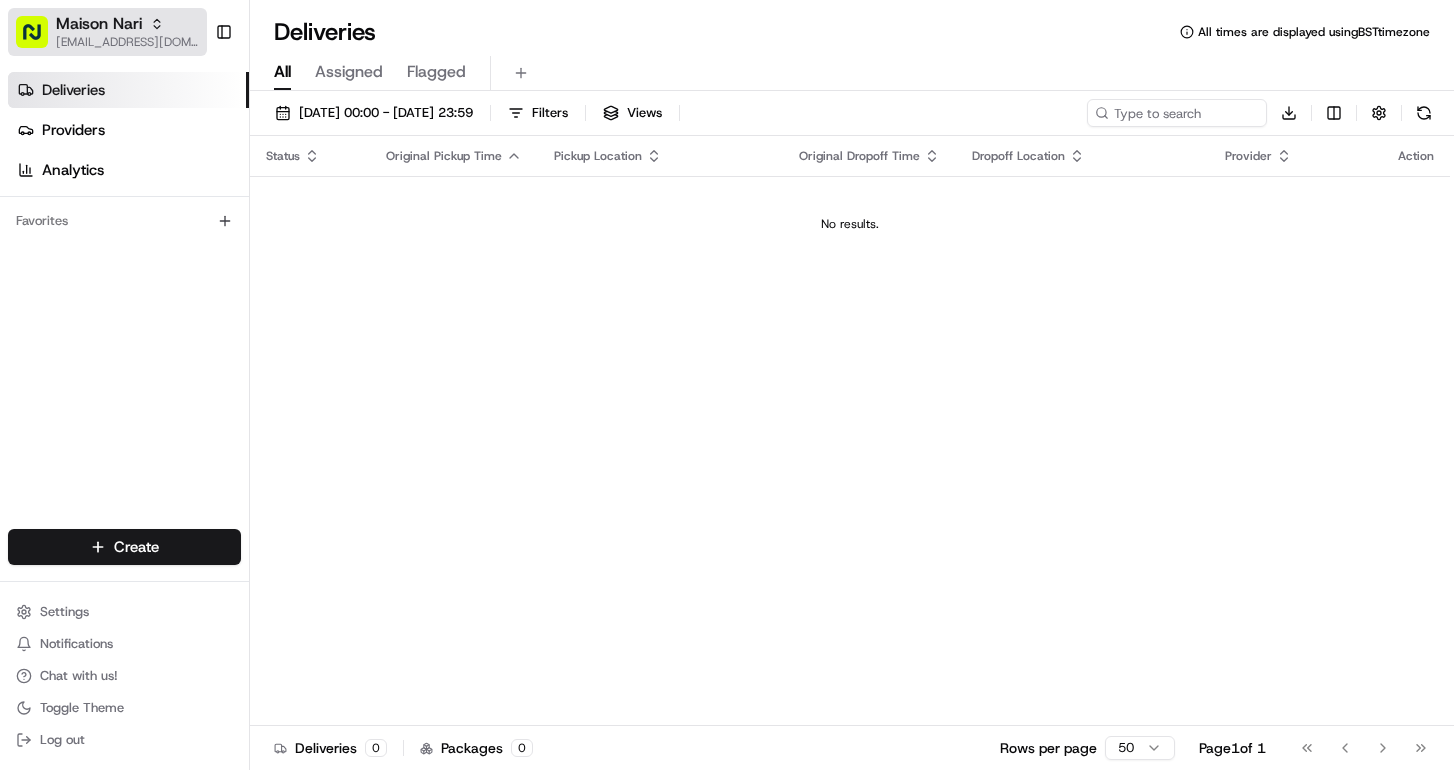 click on "[EMAIL_ADDRESS][DOMAIN_NAME]" at bounding box center (127, 42) 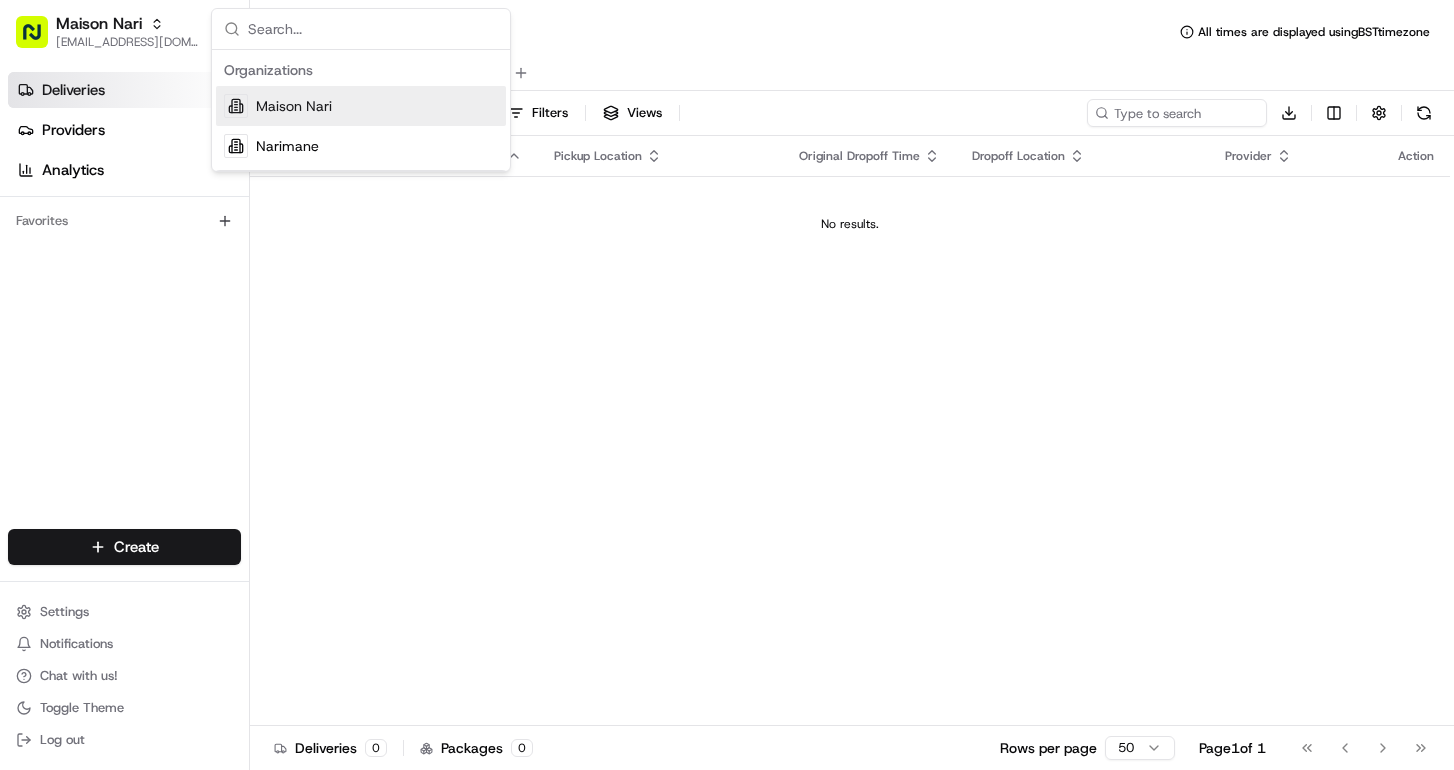 click on "Deliveries Providers Analytics Favorites" at bounding box center [124, 304] 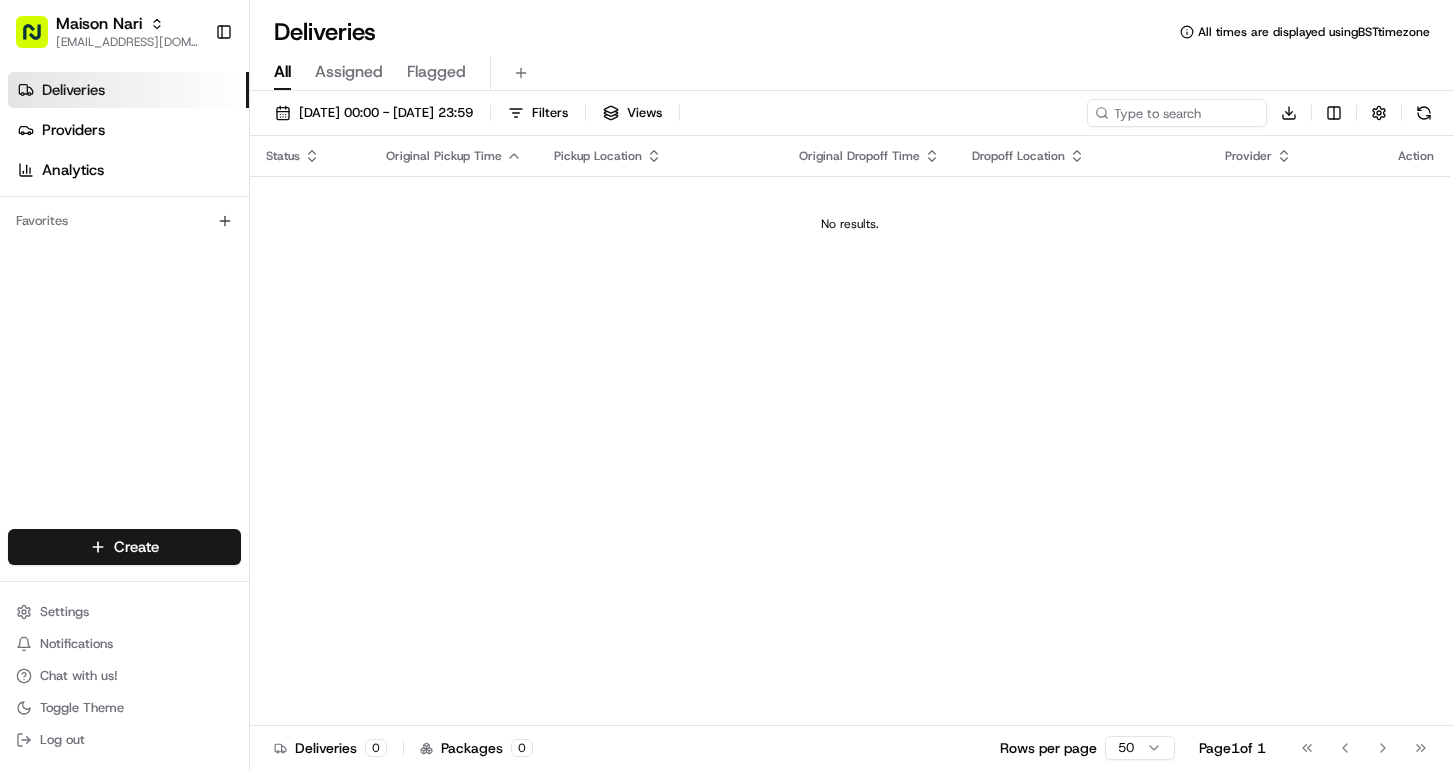 click on "Maison Nari maisonnari@gmail.com Toggle Sidebar" at bounding box center (124, 32) 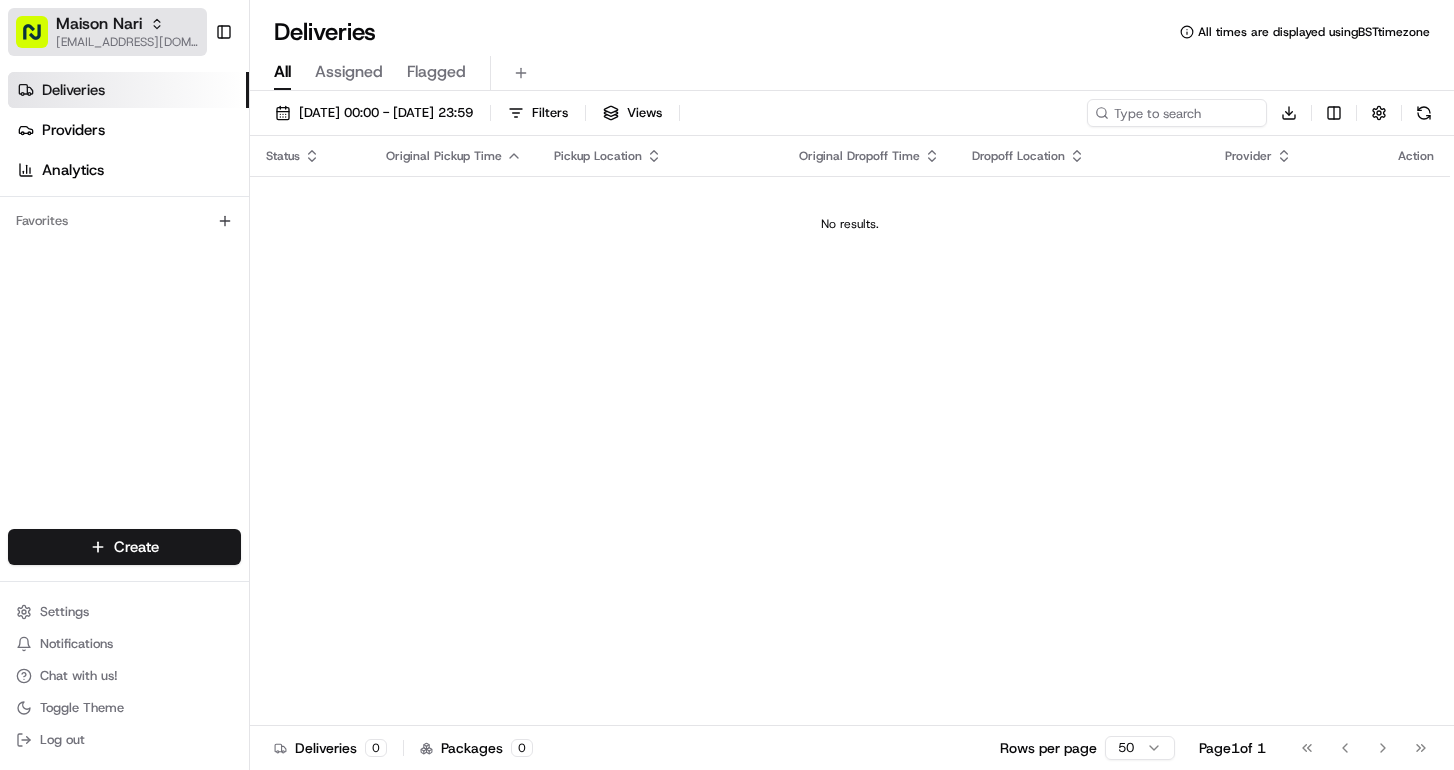 click on "Maison Nari" at bounding box center (99, 24) 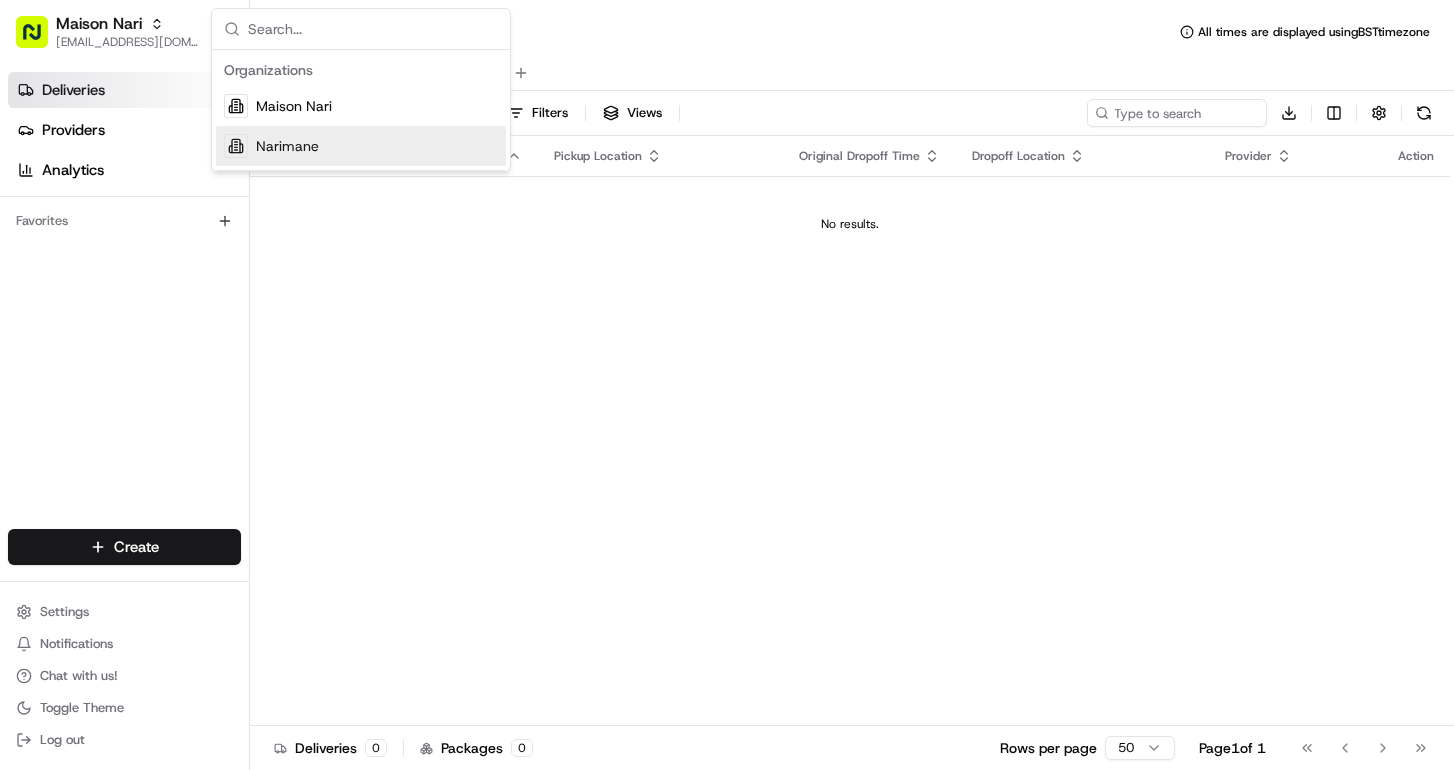 click on "Narimane" at bounding box center [361, 146] 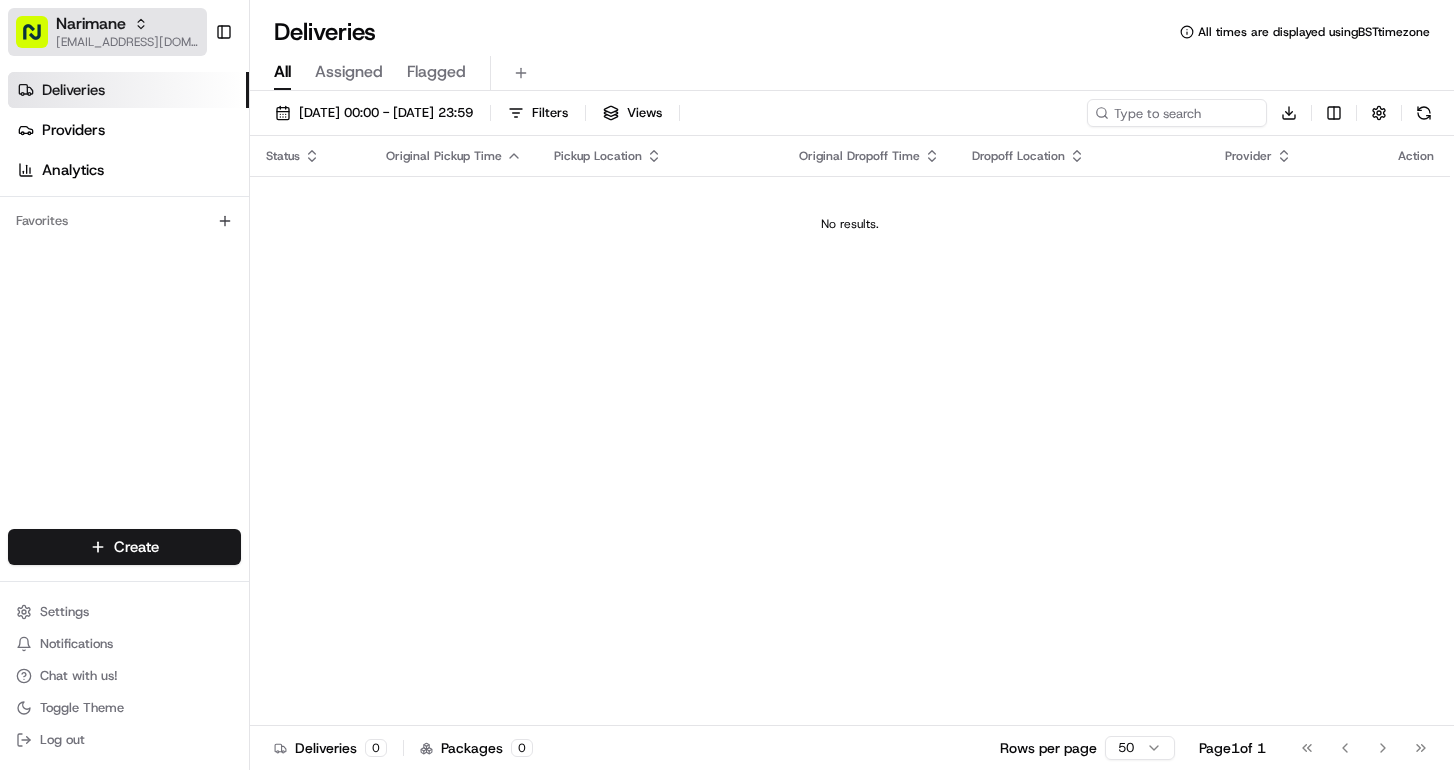 click on "[EMAIL_ADDRESS][DOMAIN_NAME]" at bounding box center [127, 42] 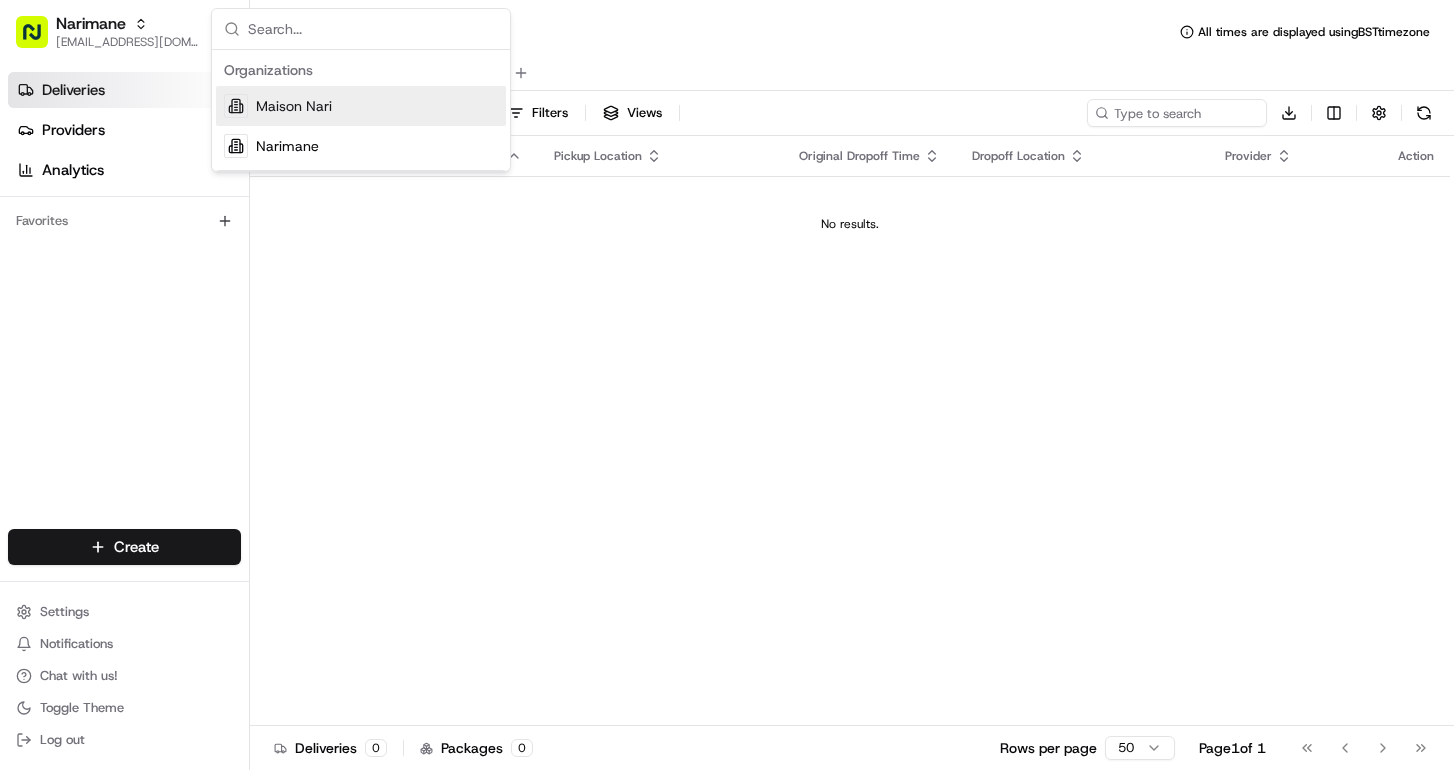 click on "Maison Nari" at bounding box center (294, 106) 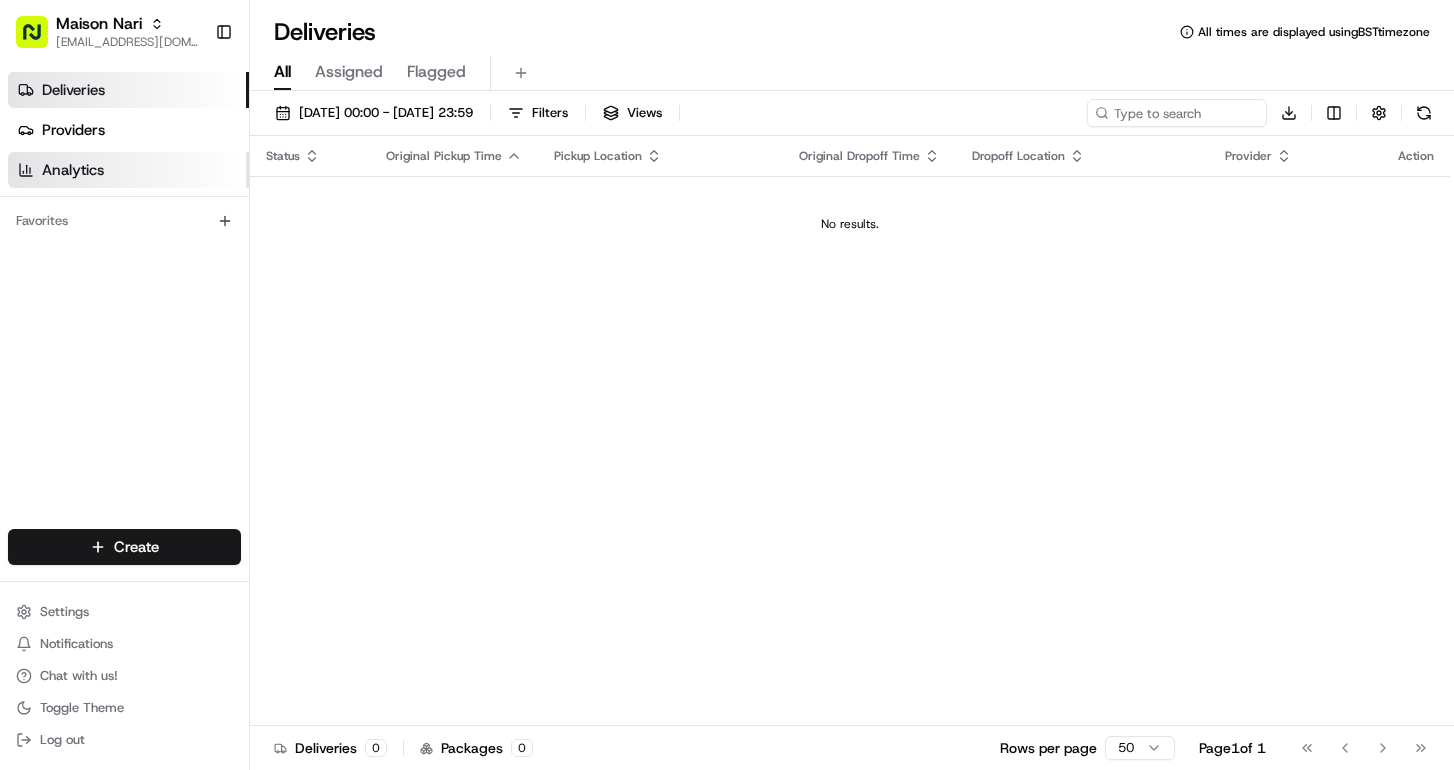 click on "Analytics" at bounding box center (73, 170) 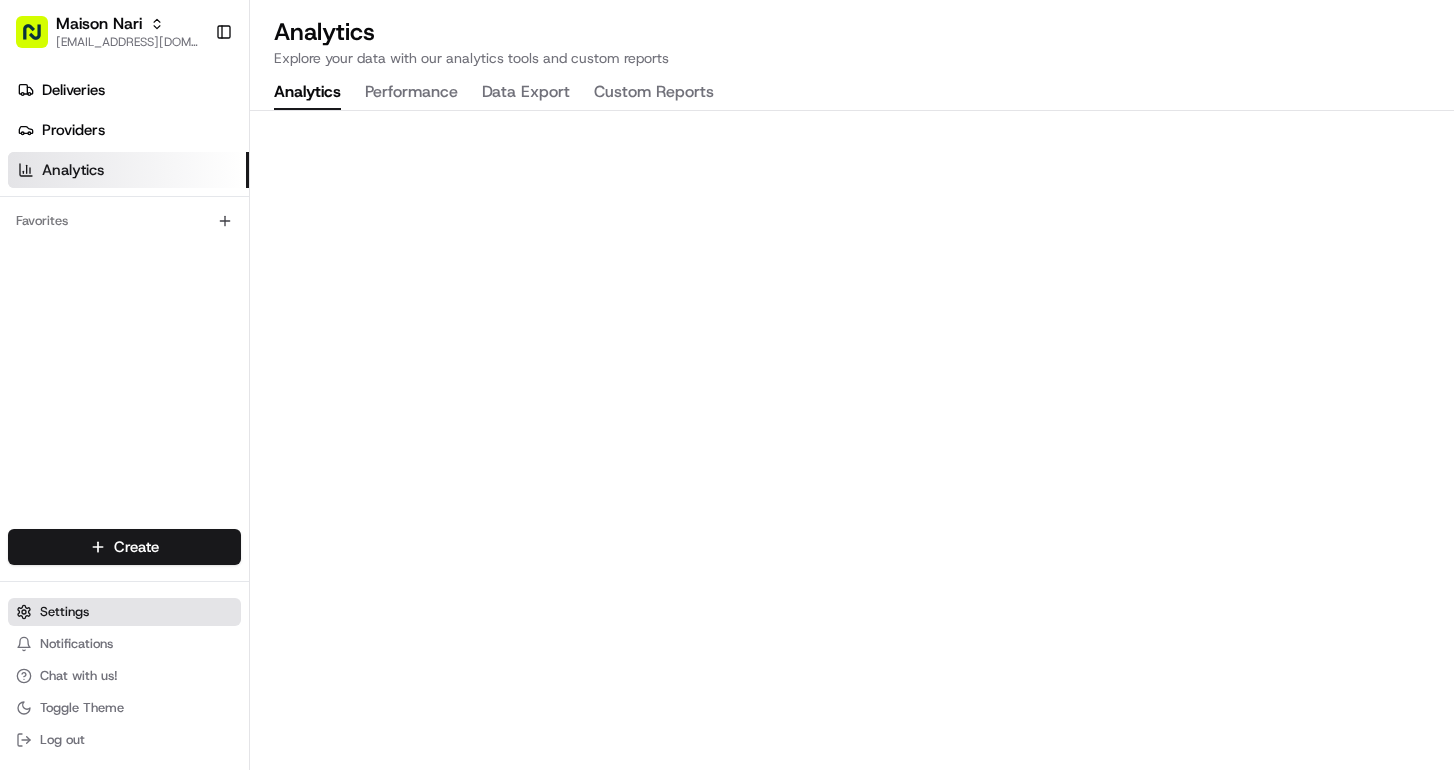 click on "Settings" at bounding box center [64, 612] 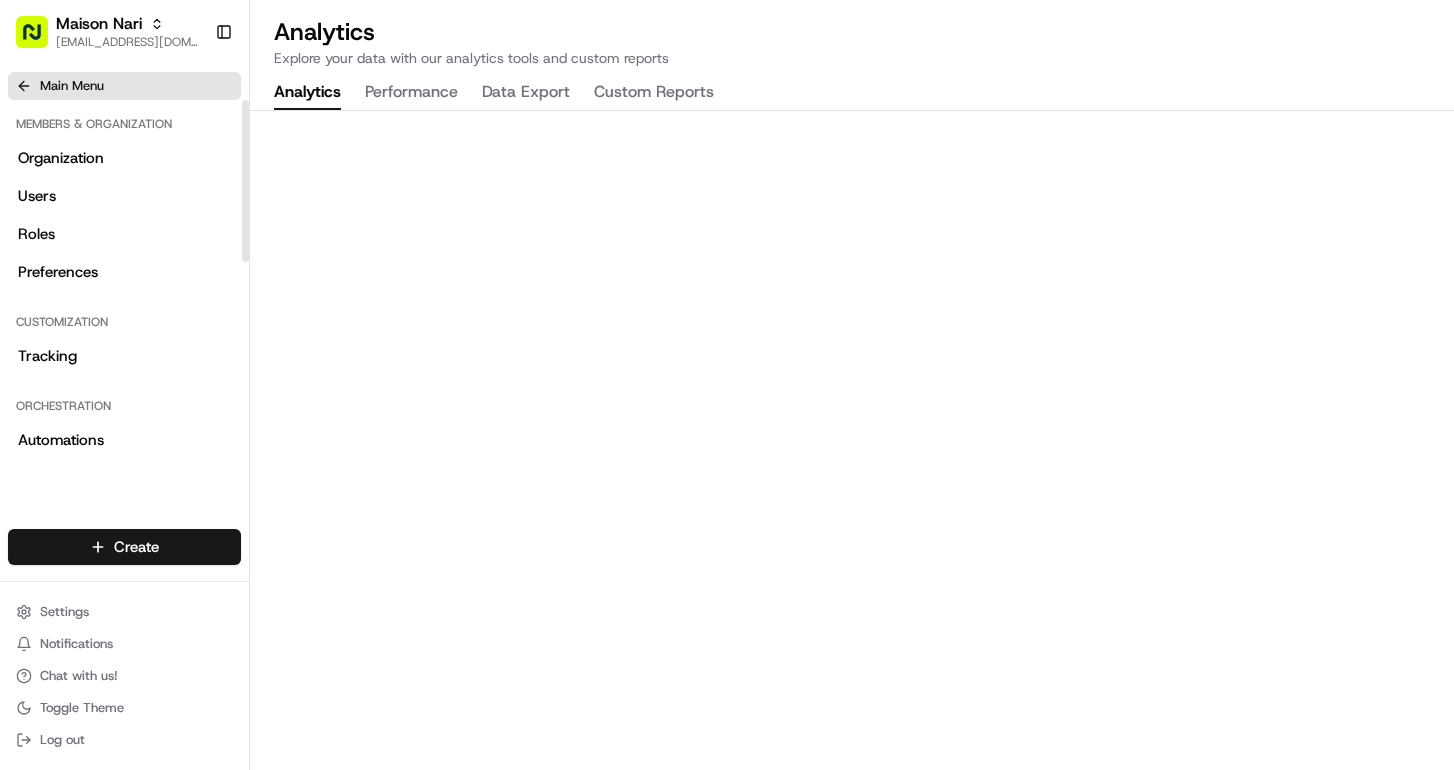 click on "Main Menu" at bounding box center [72, 86] 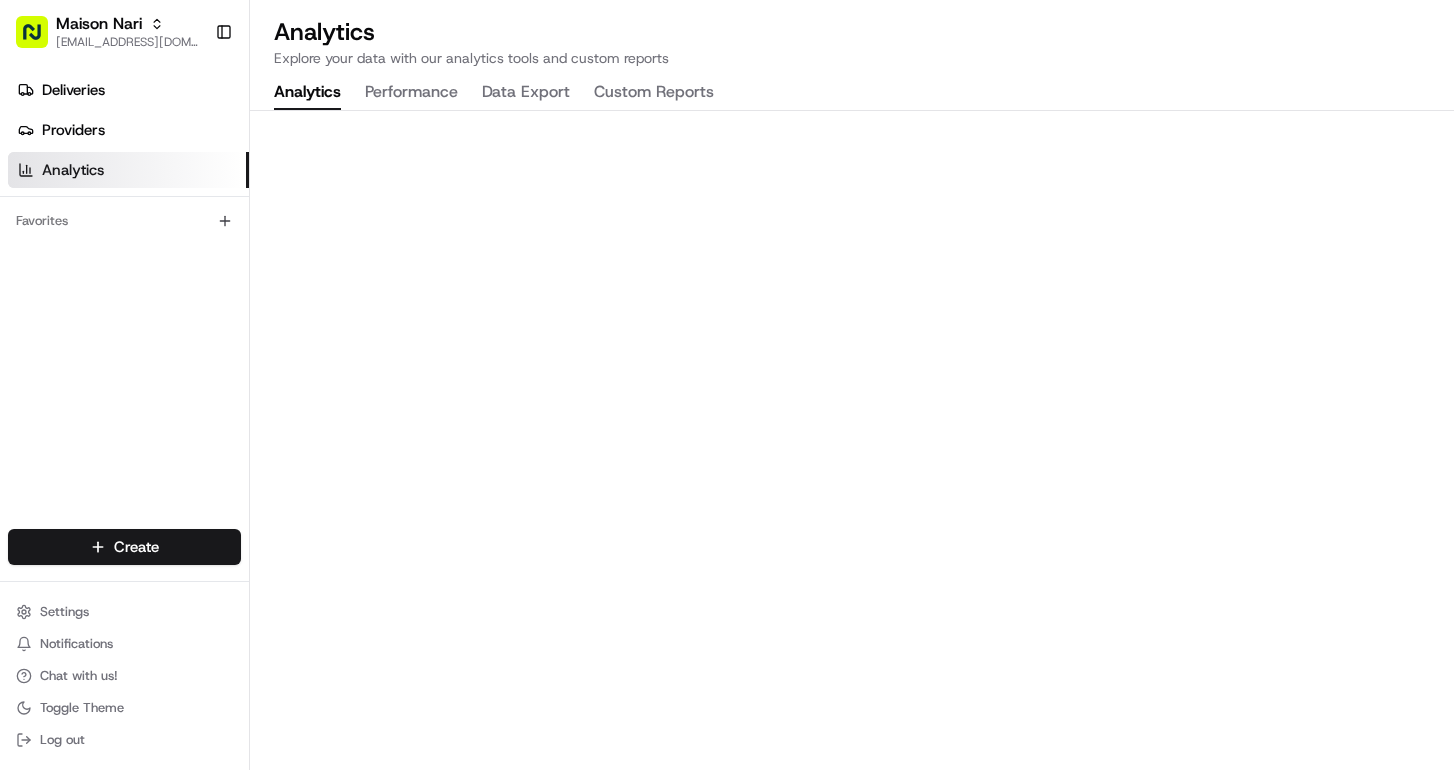 click on "Performance" at bounding box center [411, 93] 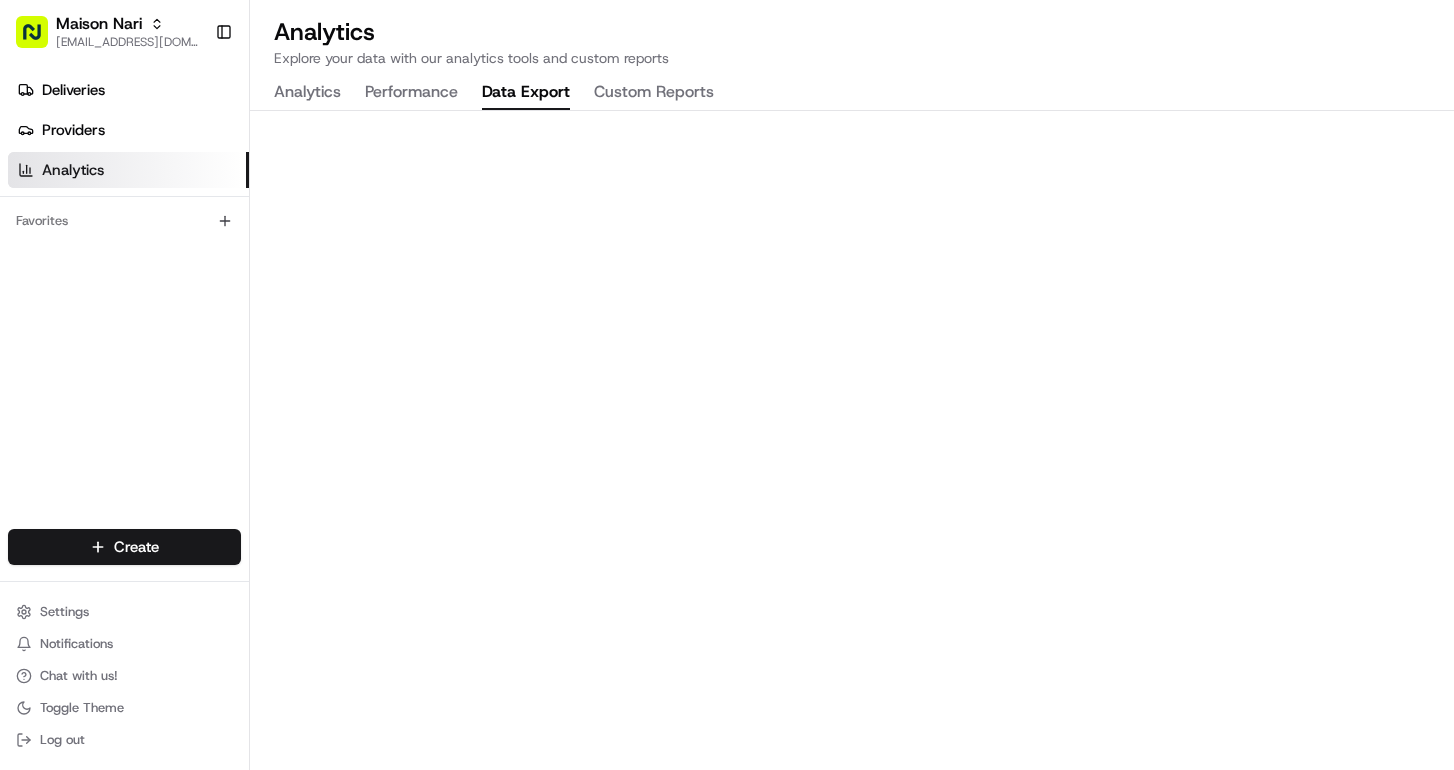 click on "Data Export" at bounding box center (526, 93) 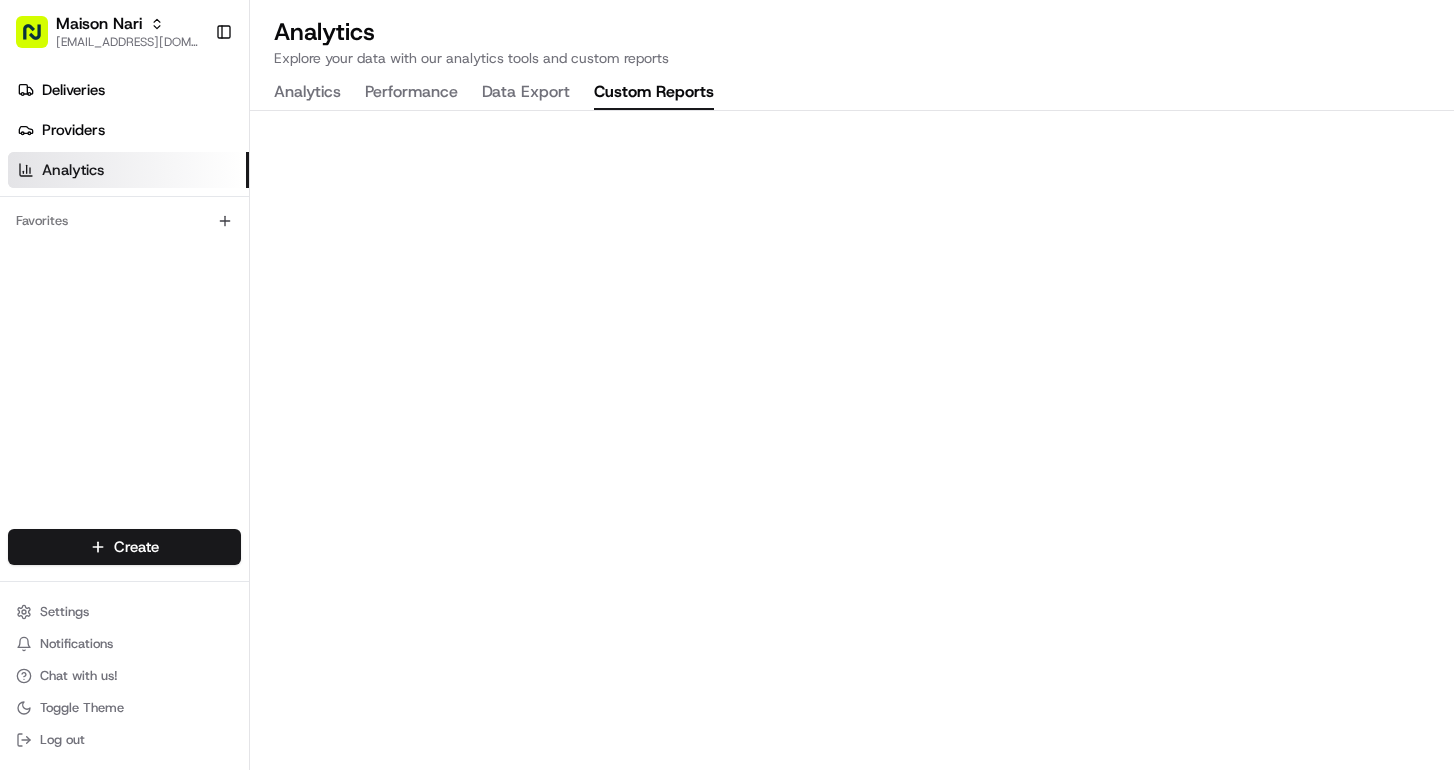 click on "Analytics" at bounding box center (307, 93) 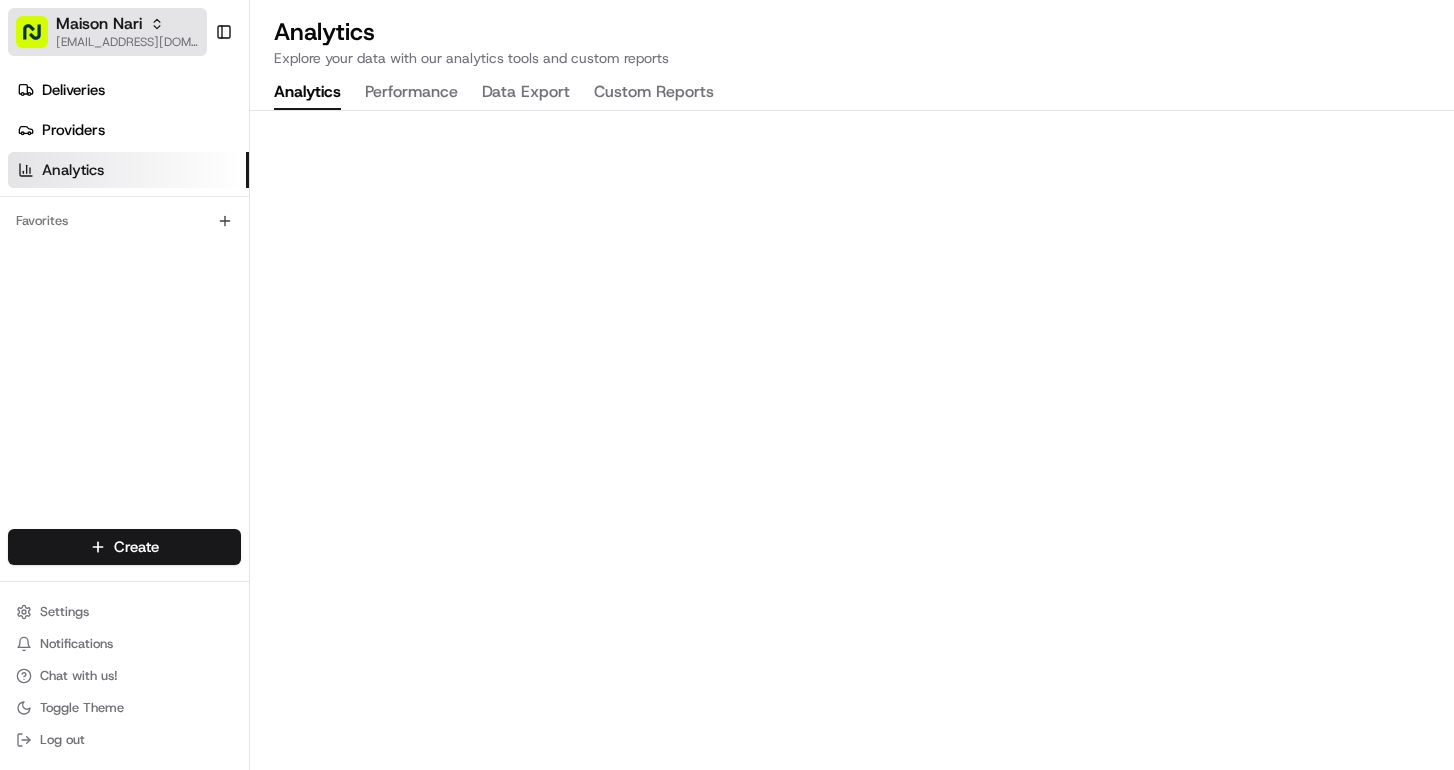 click on "Maison Nari" at bounding box center [99, 24] 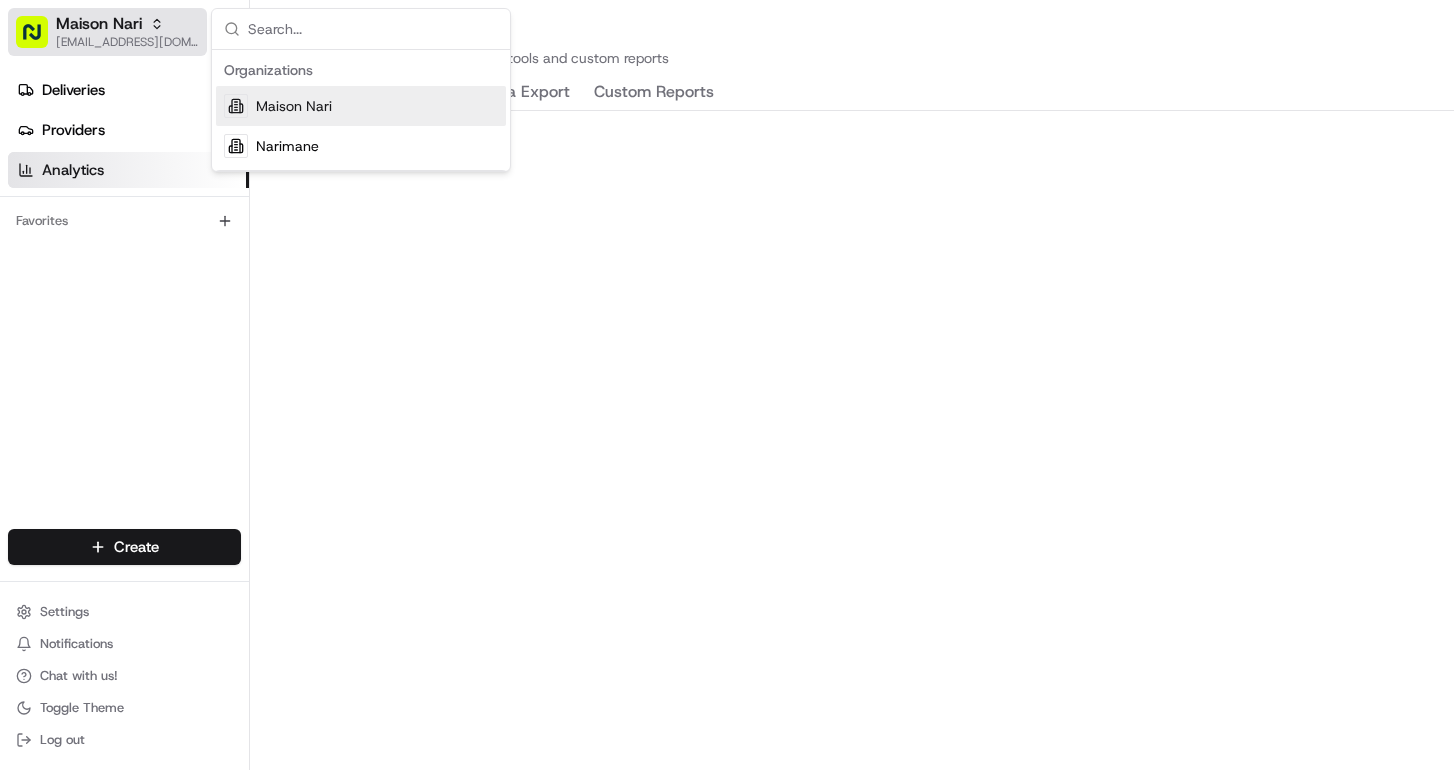 click on "Maison Nari" at bounding box center [99, 24] 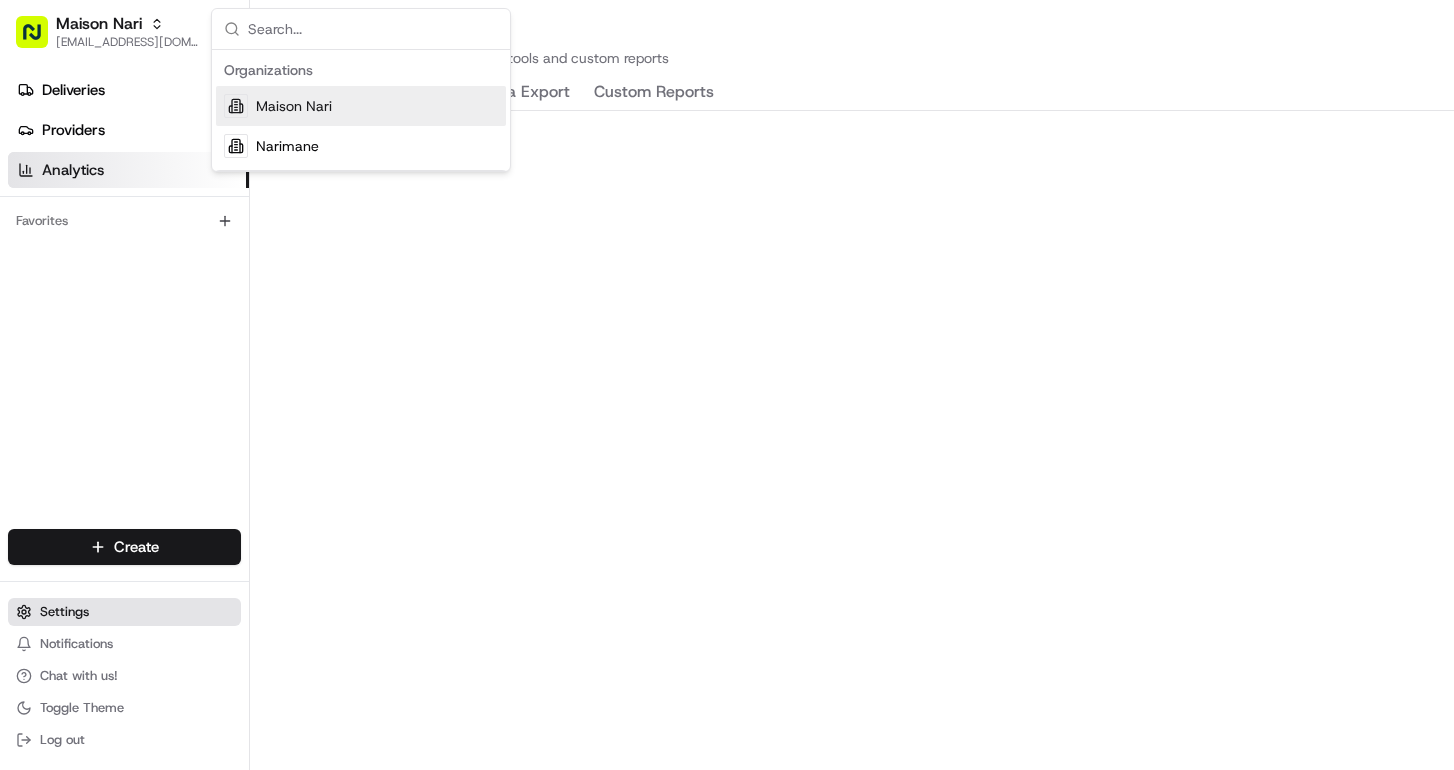 click on "Settings" at bounding box center [64, 612] 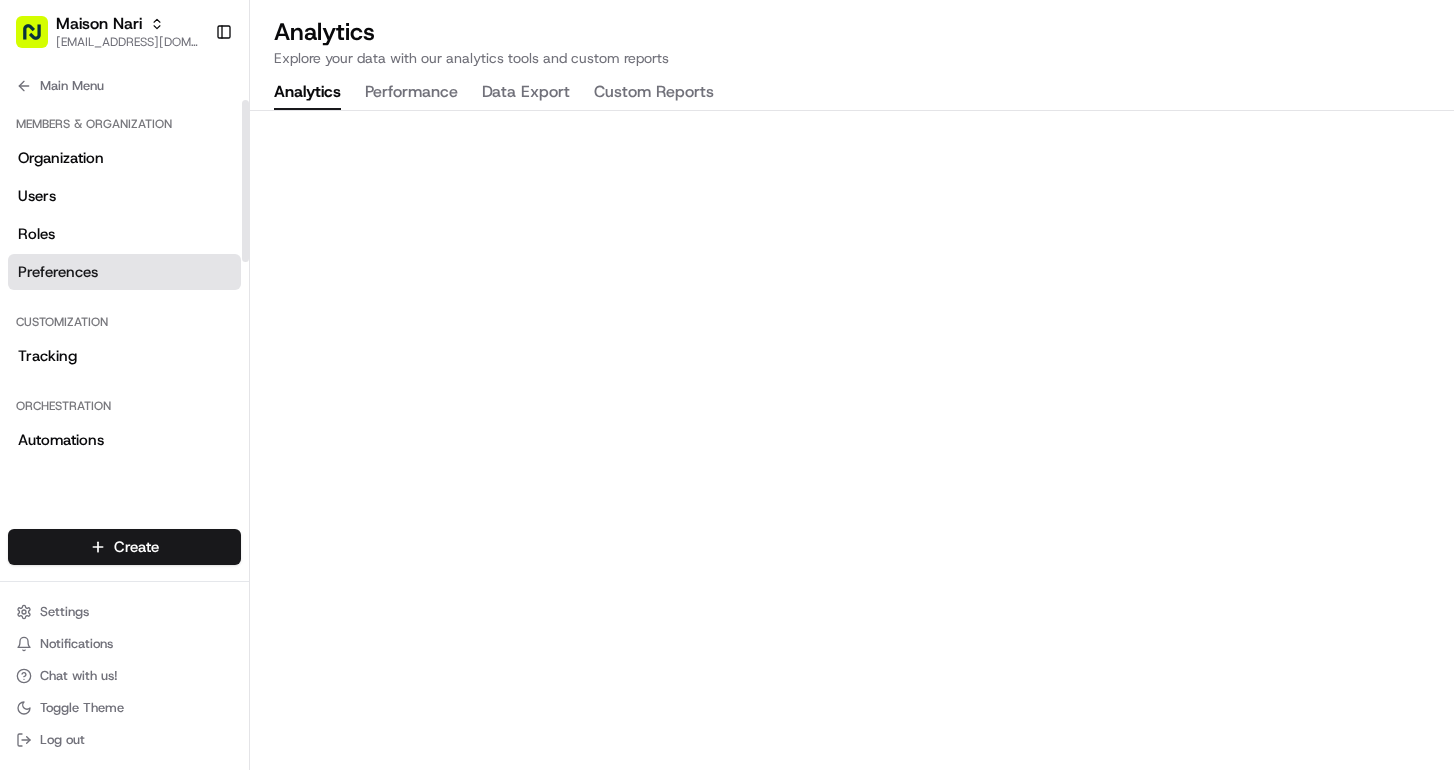 click on "Preferences" at bounding box center (58, 272) 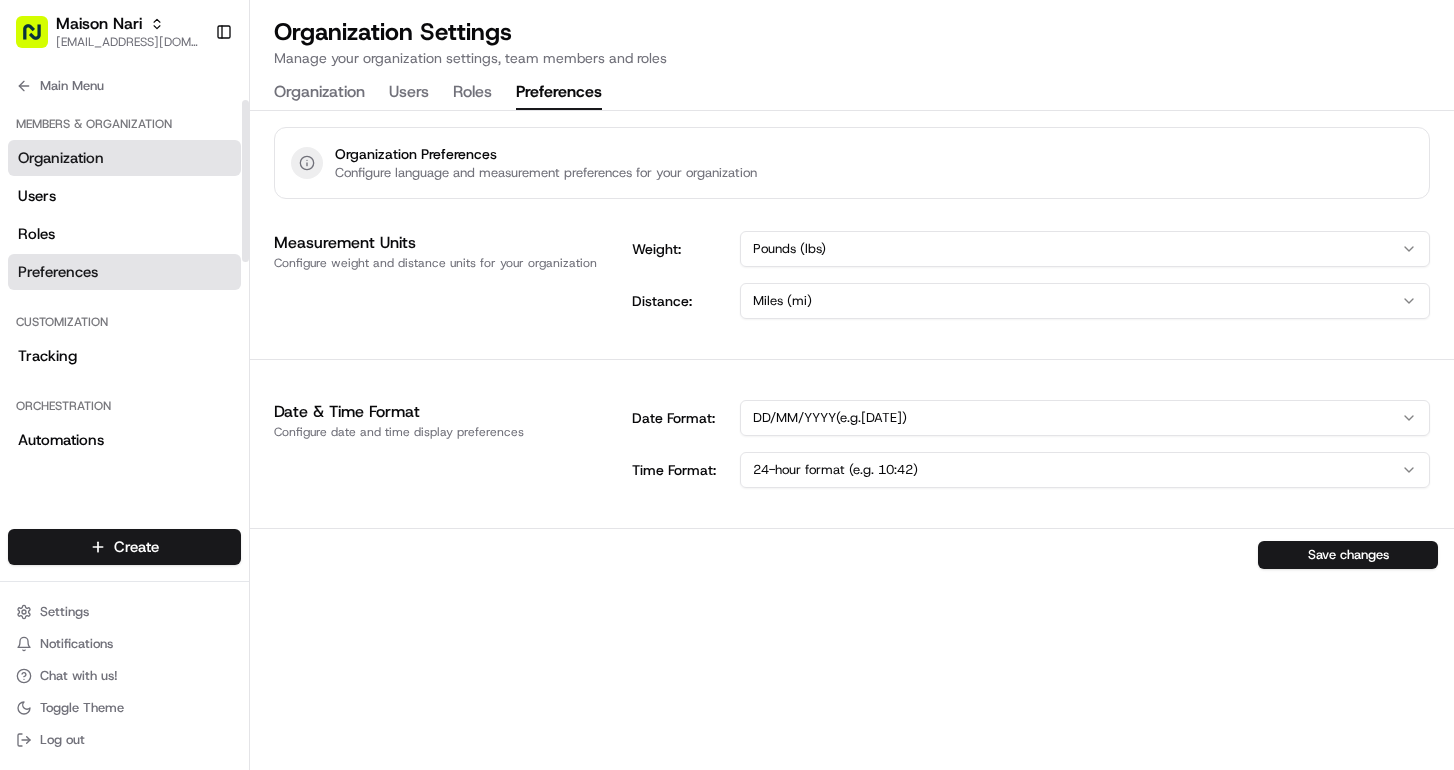 click on "Organization" at bounding box center (61, 158) 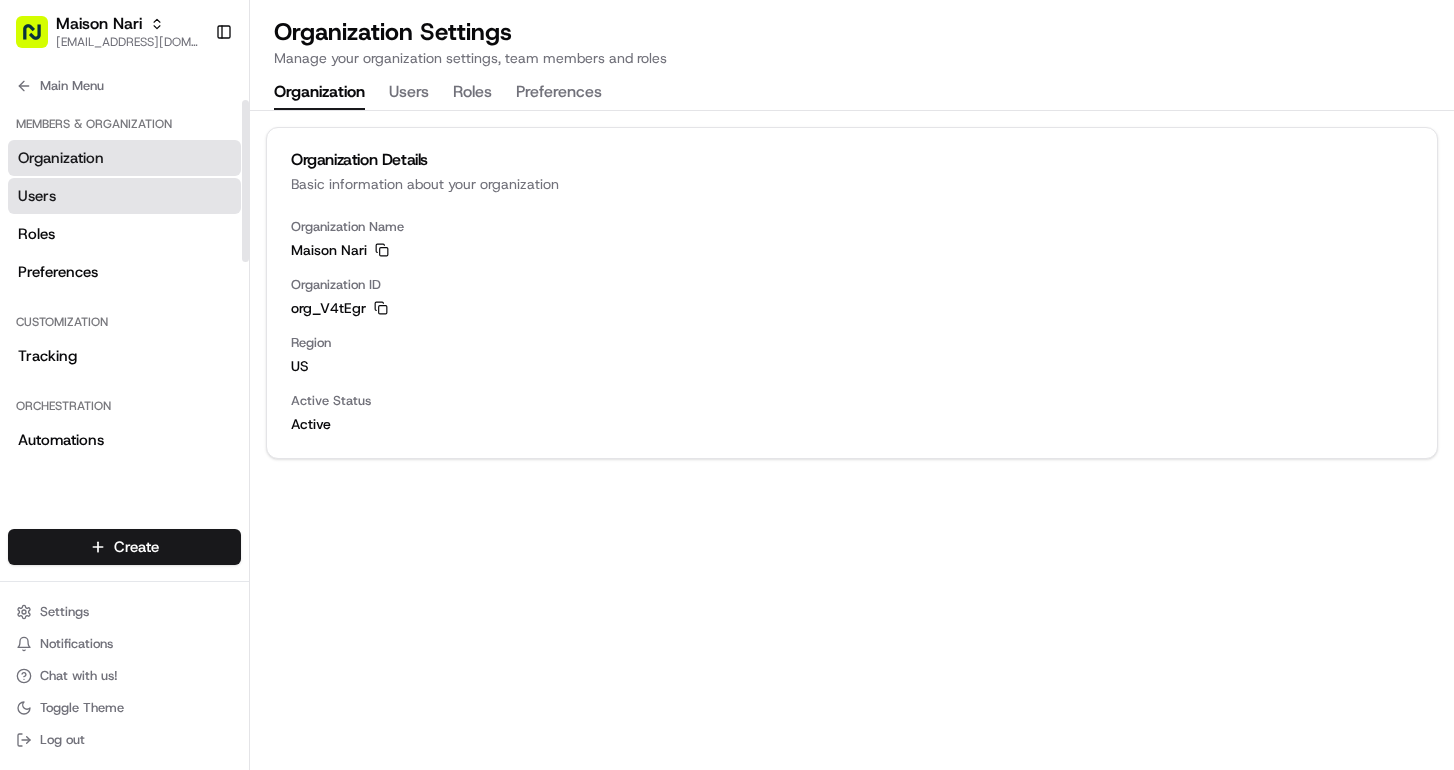 click on "Users" at bounding box center (37, 196) 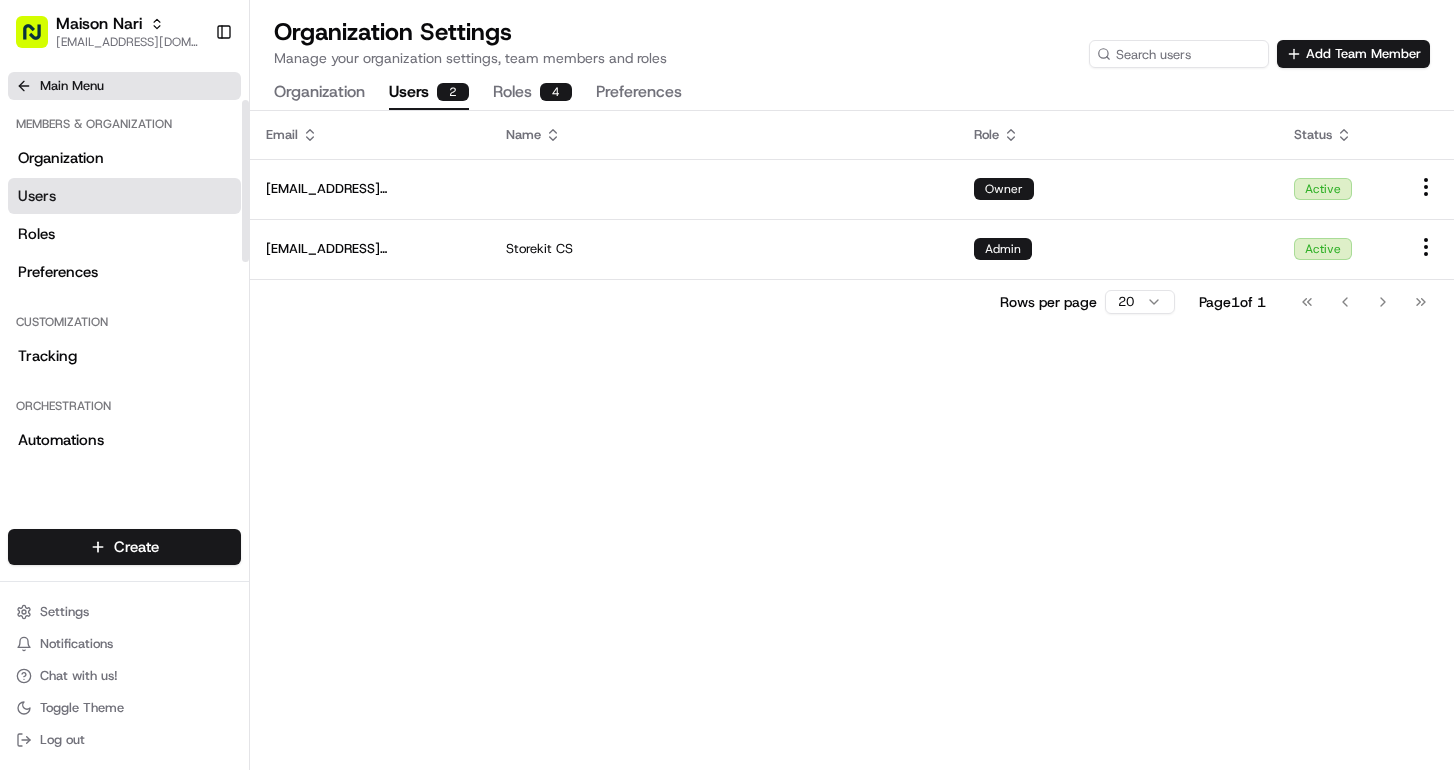 click on "Main Menu" at bounding box center [124, 86] 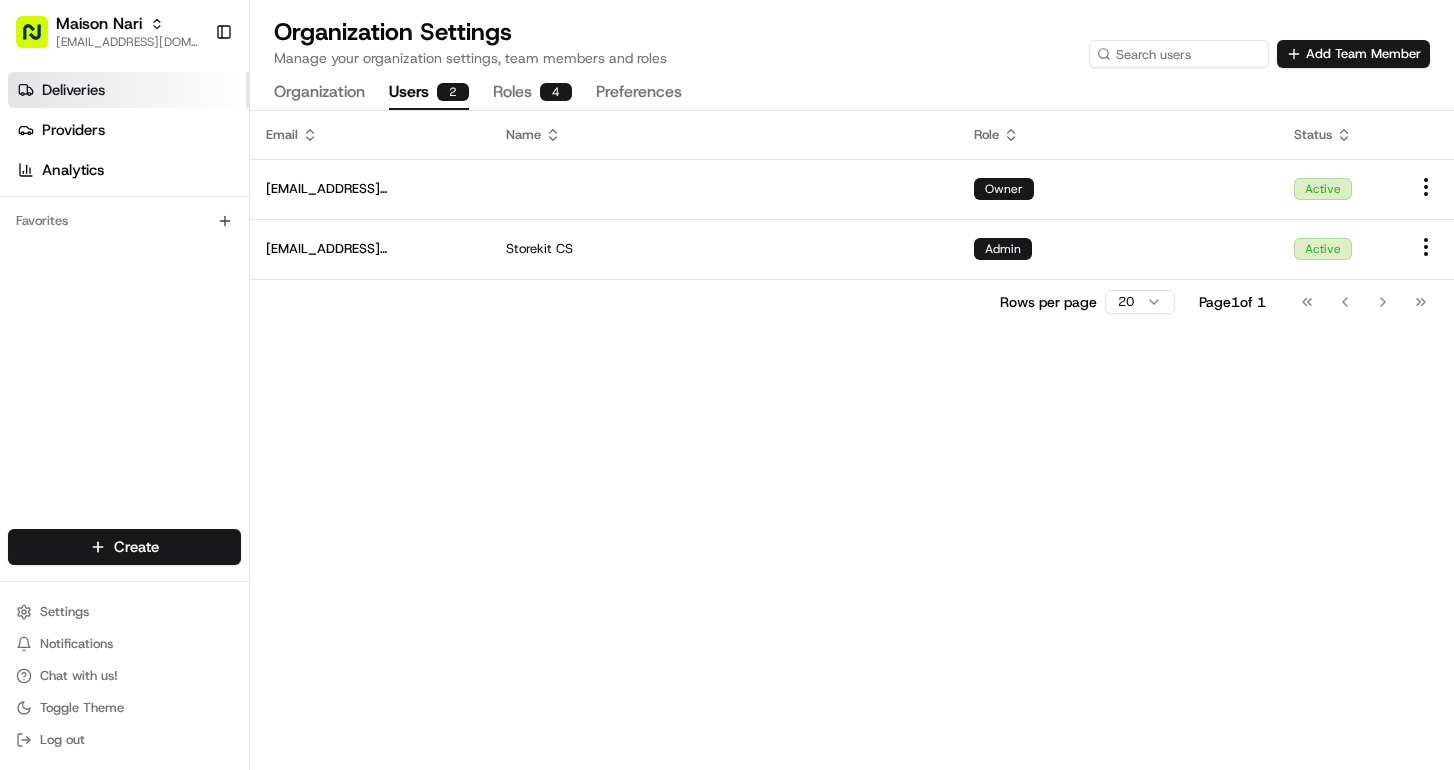click on "Deliveries" at bounding box center (73, 90) 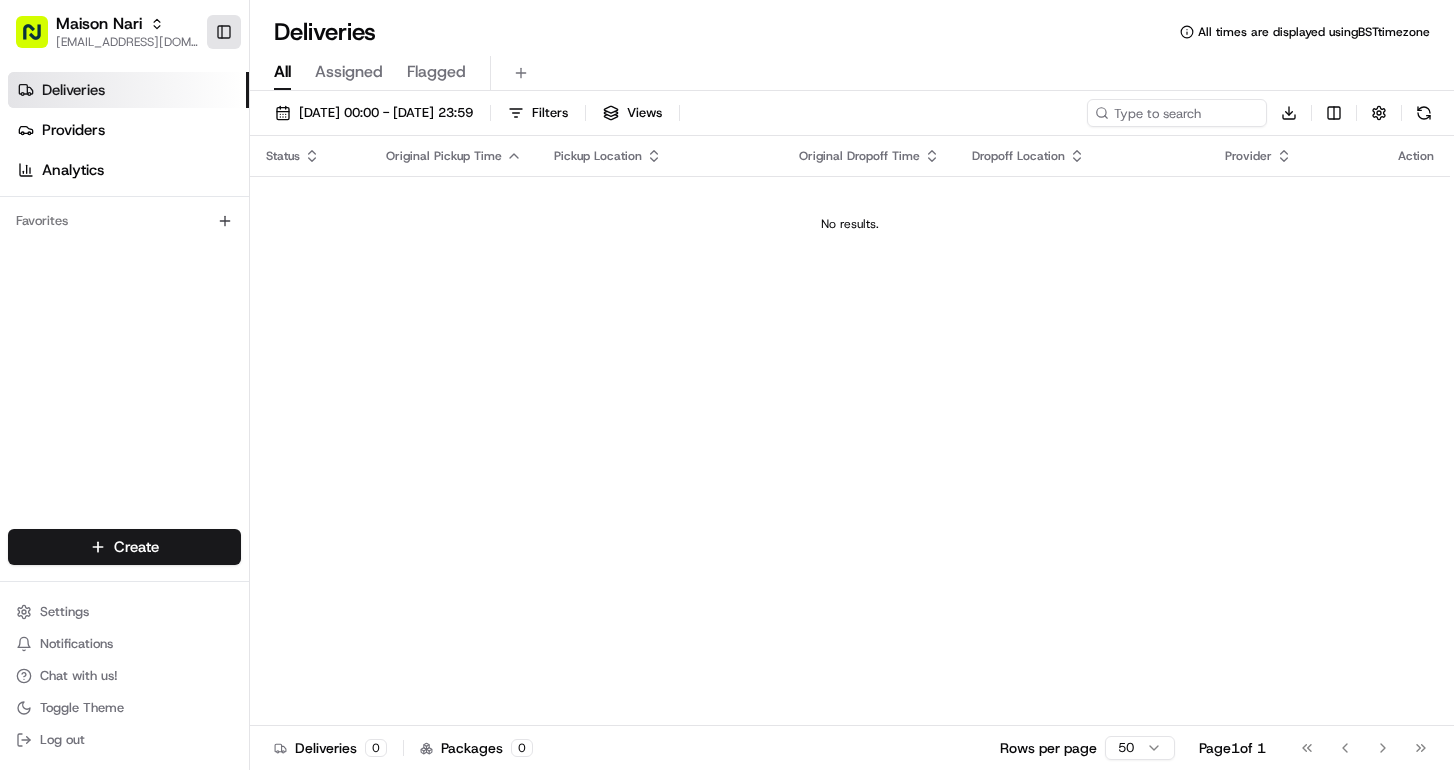 click on "Toggle Sidebar" at bounding box center (224, 32) 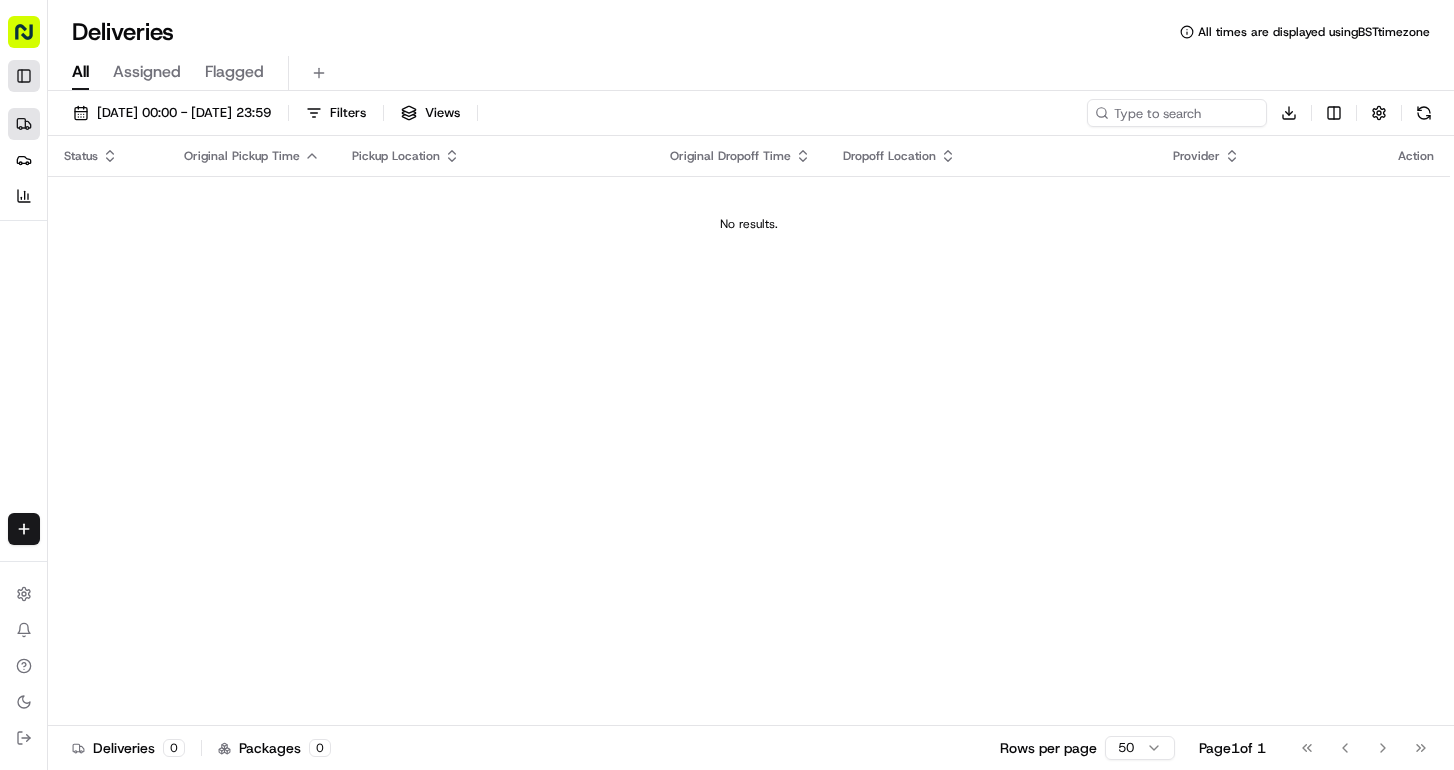 click on "Toggle Sidebar" at bounding box center (24, 76) 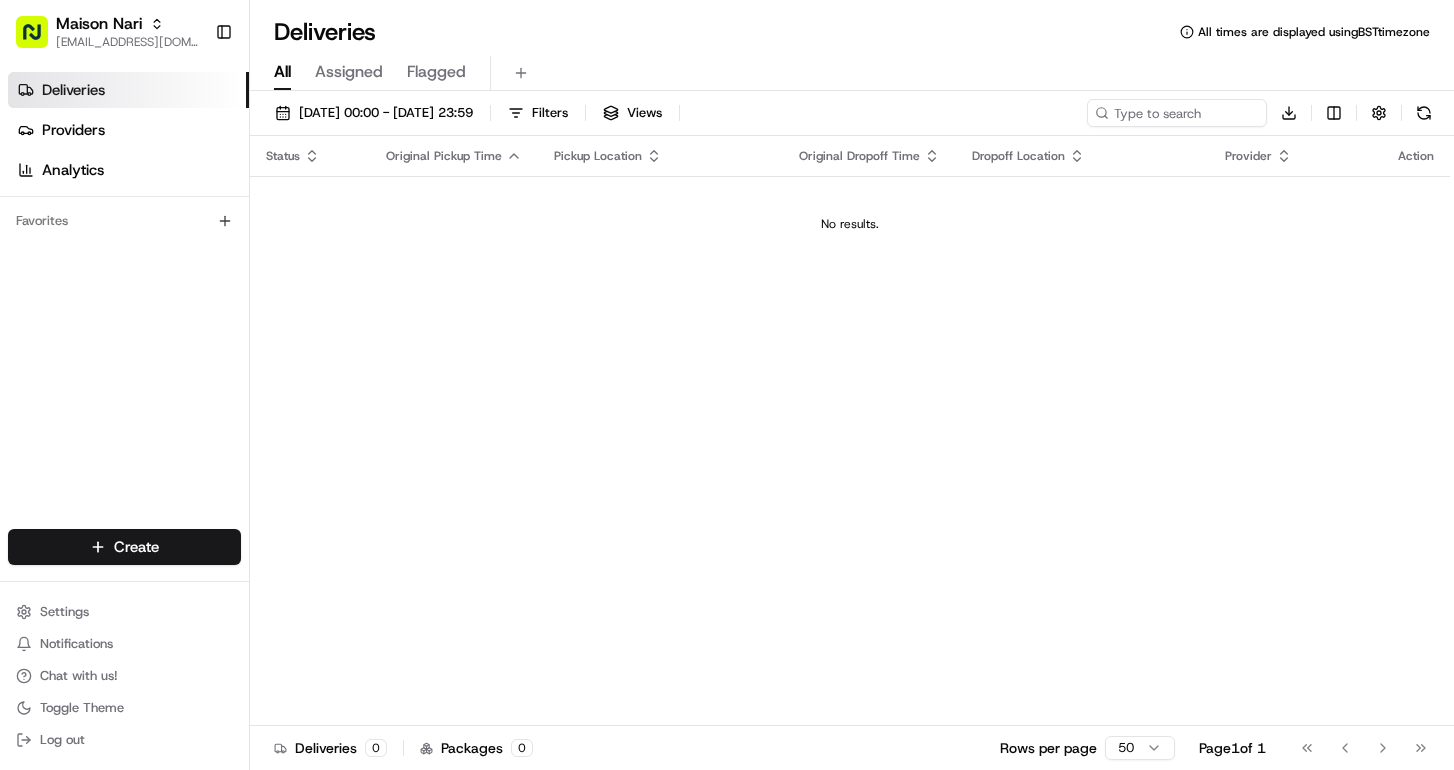 click on "Deliveries" at bounding box center [128, 90] 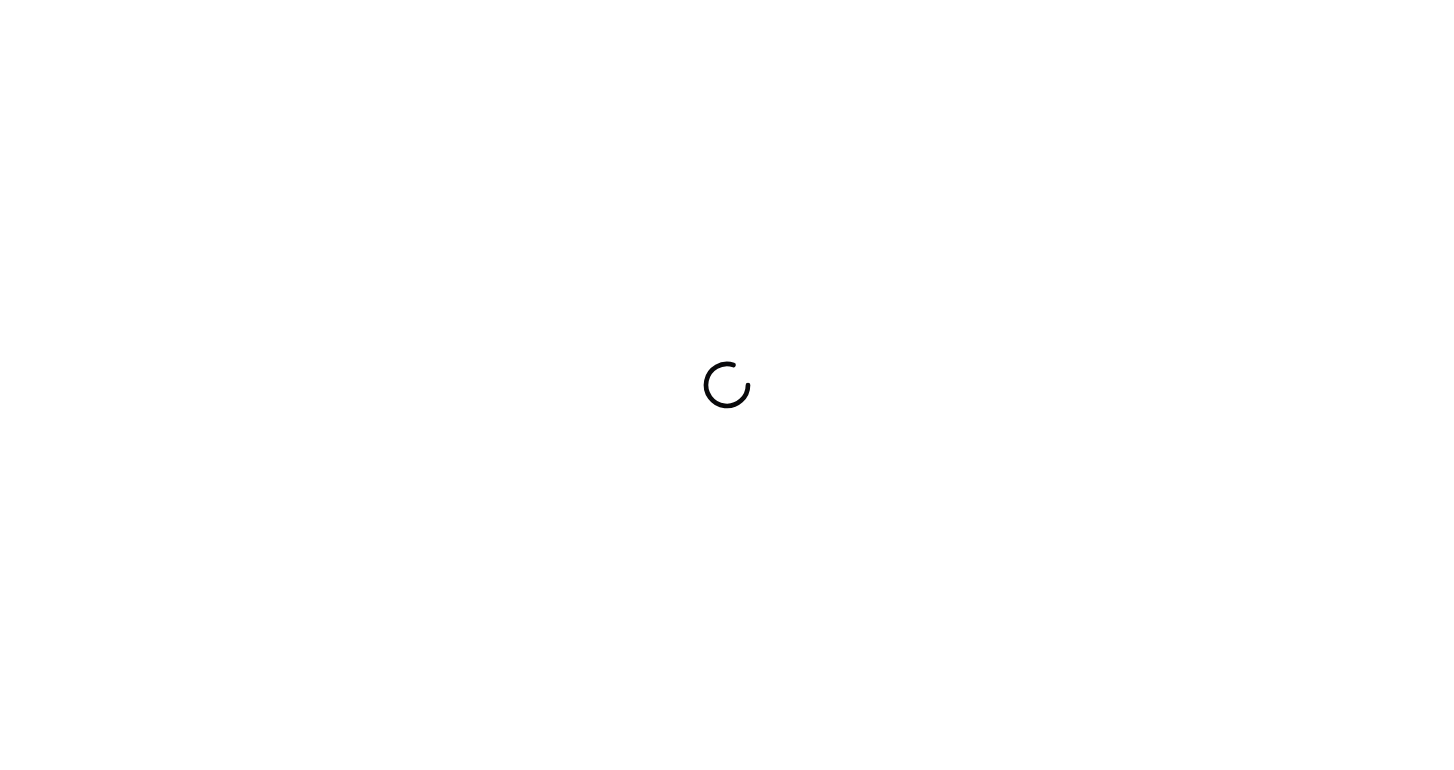 scroll, scrollTop: 0, scrollLeft: 0, axis: both 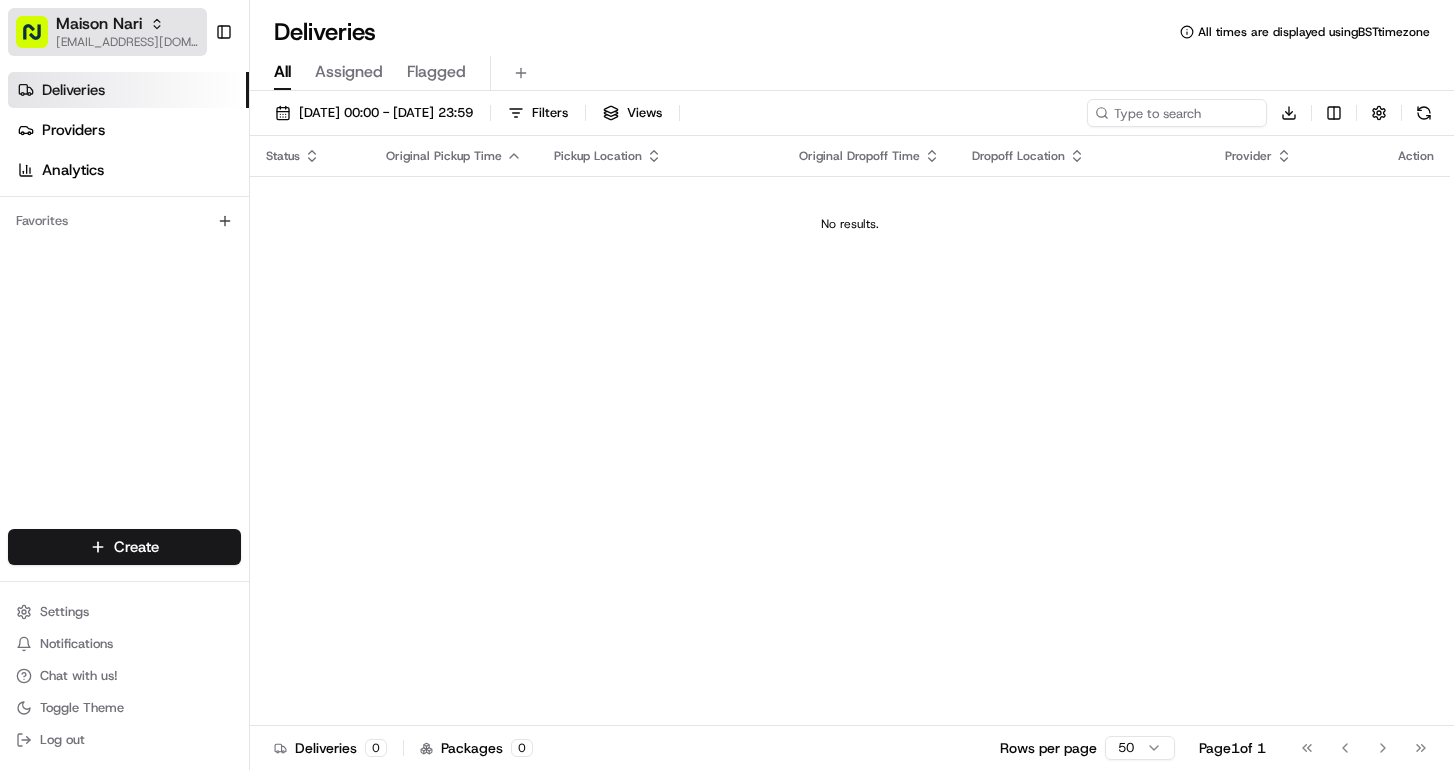 click on "Maison Nari" at bounding box center (99, 24) 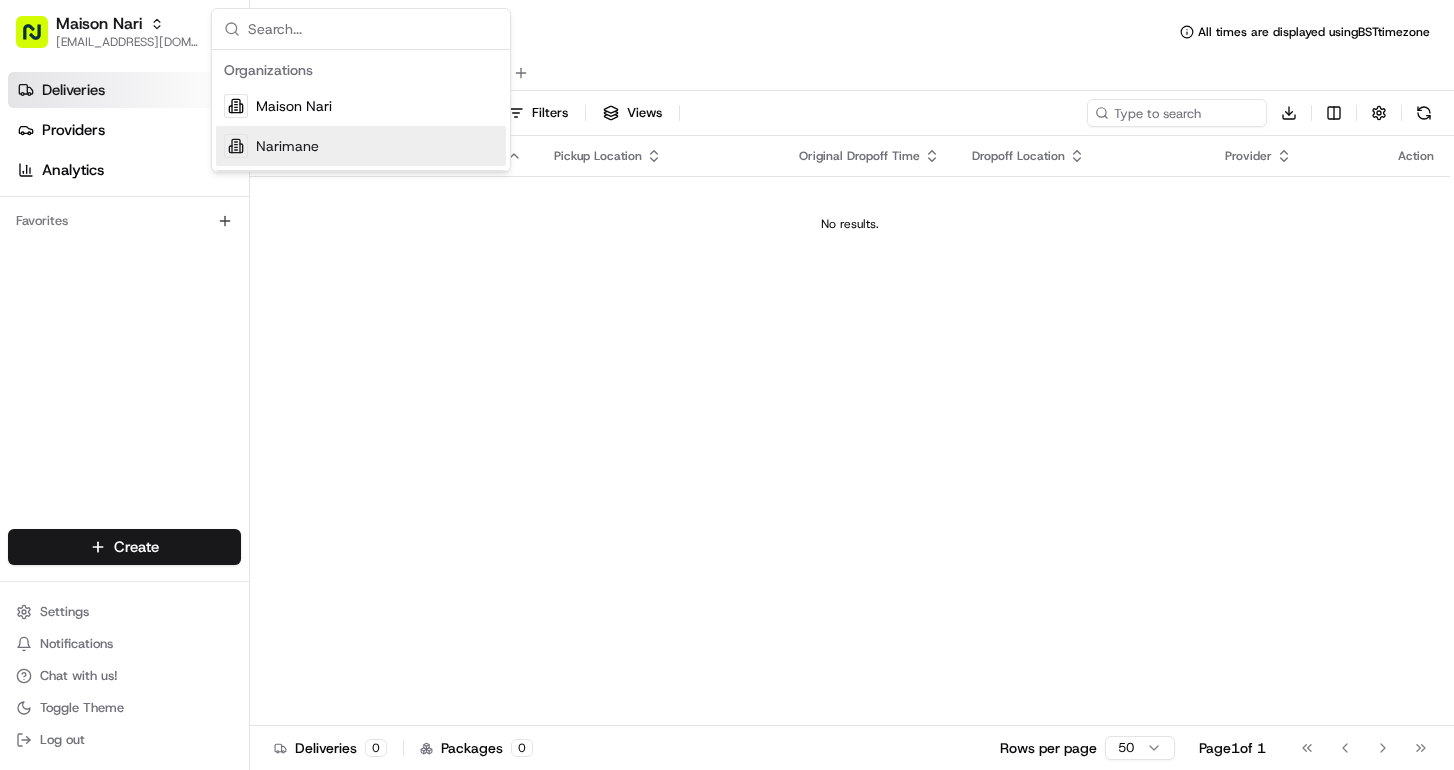 click on "Narimane" at bounding box center [287, 146] 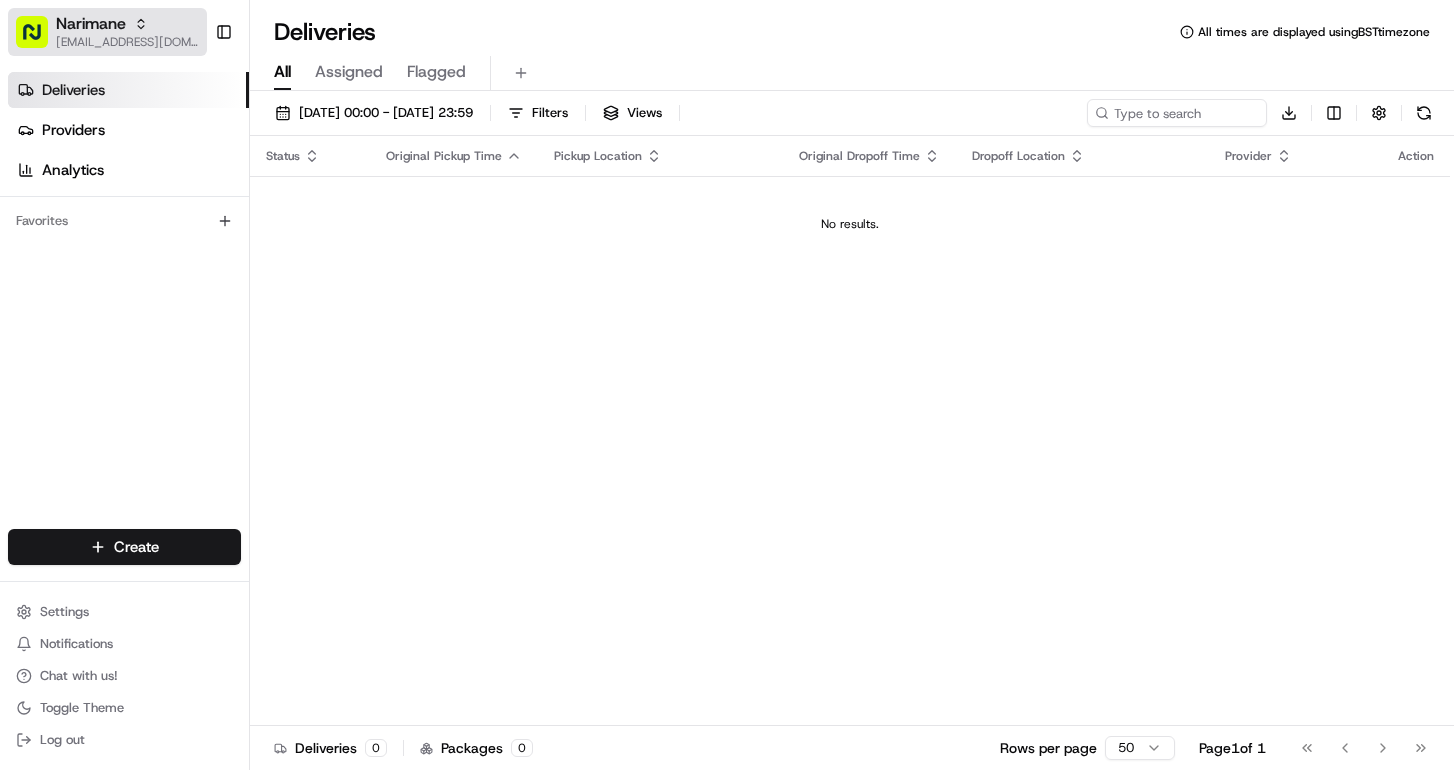 click on "Narimane" at bounding box center (91, 24) 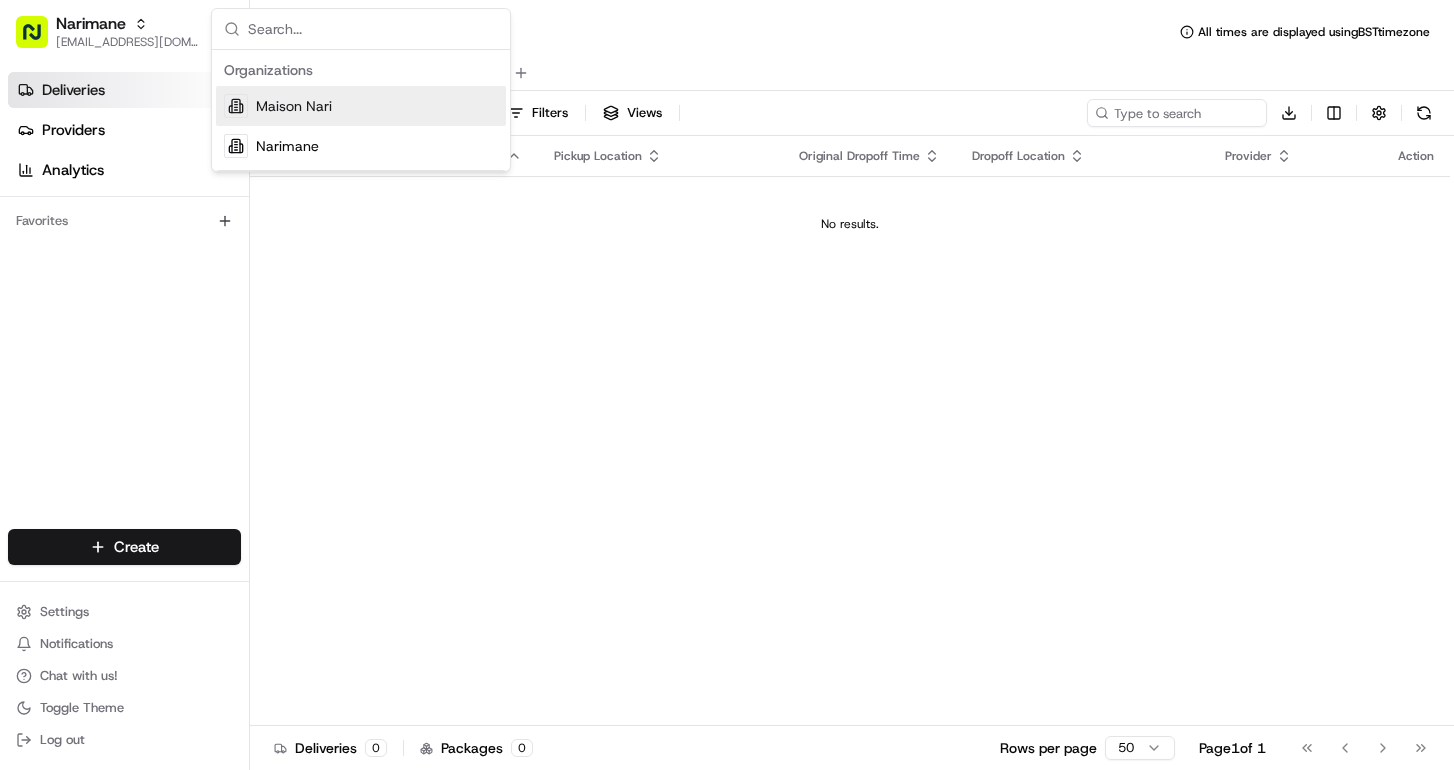 click on "Maison Nari" at bounding box center (294, 106) 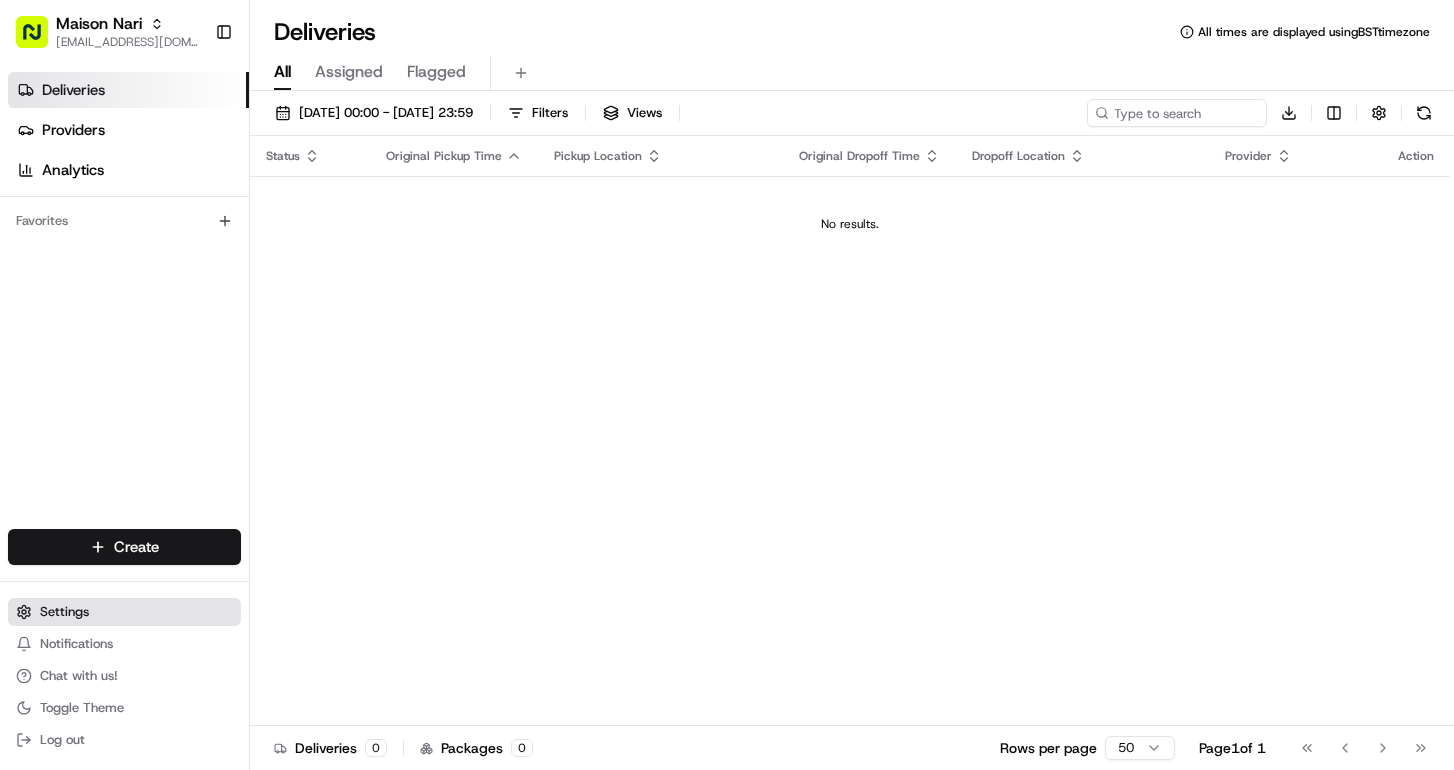 click on "Settings" at bounding box center (64, 612) 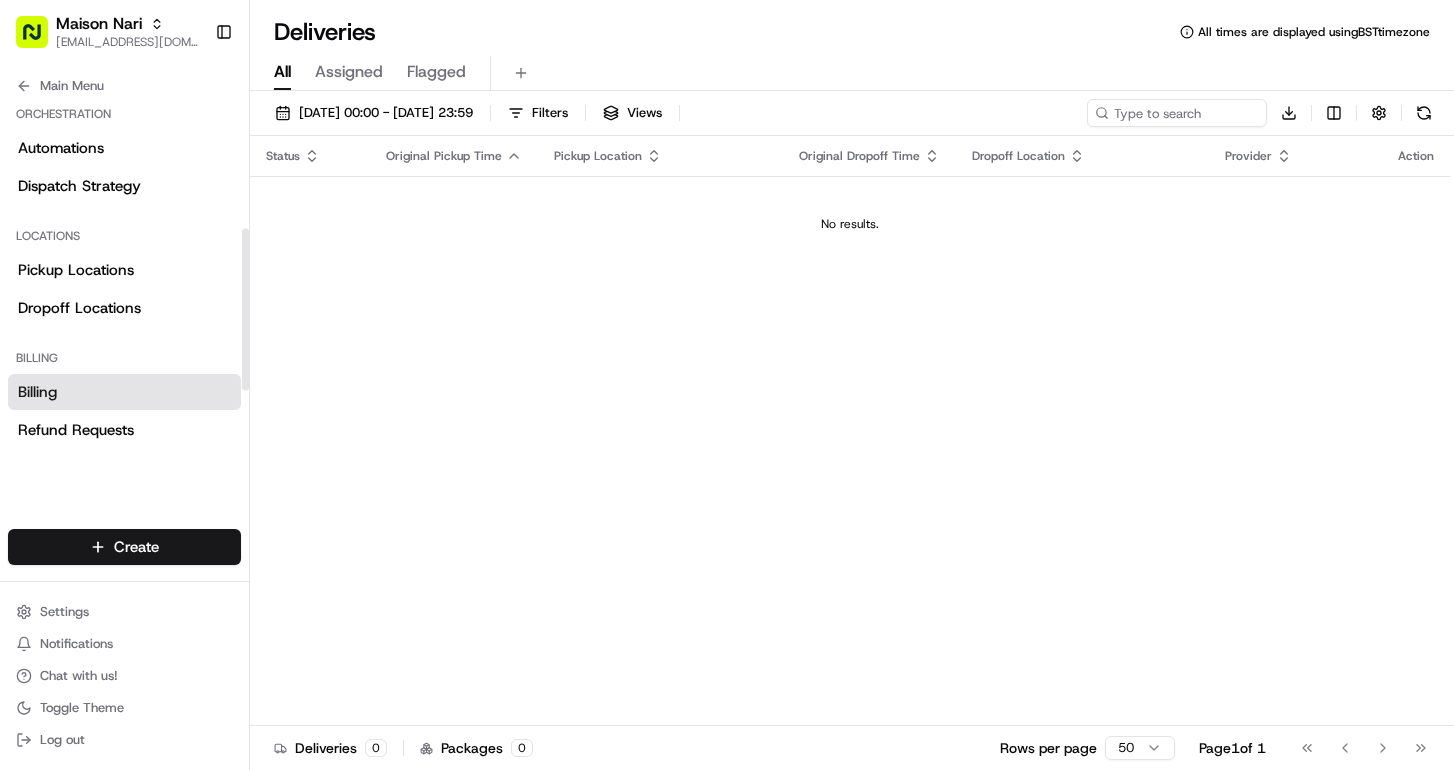 scroll, scrollTop: 294, scrollLeft: 0, axis: vertical 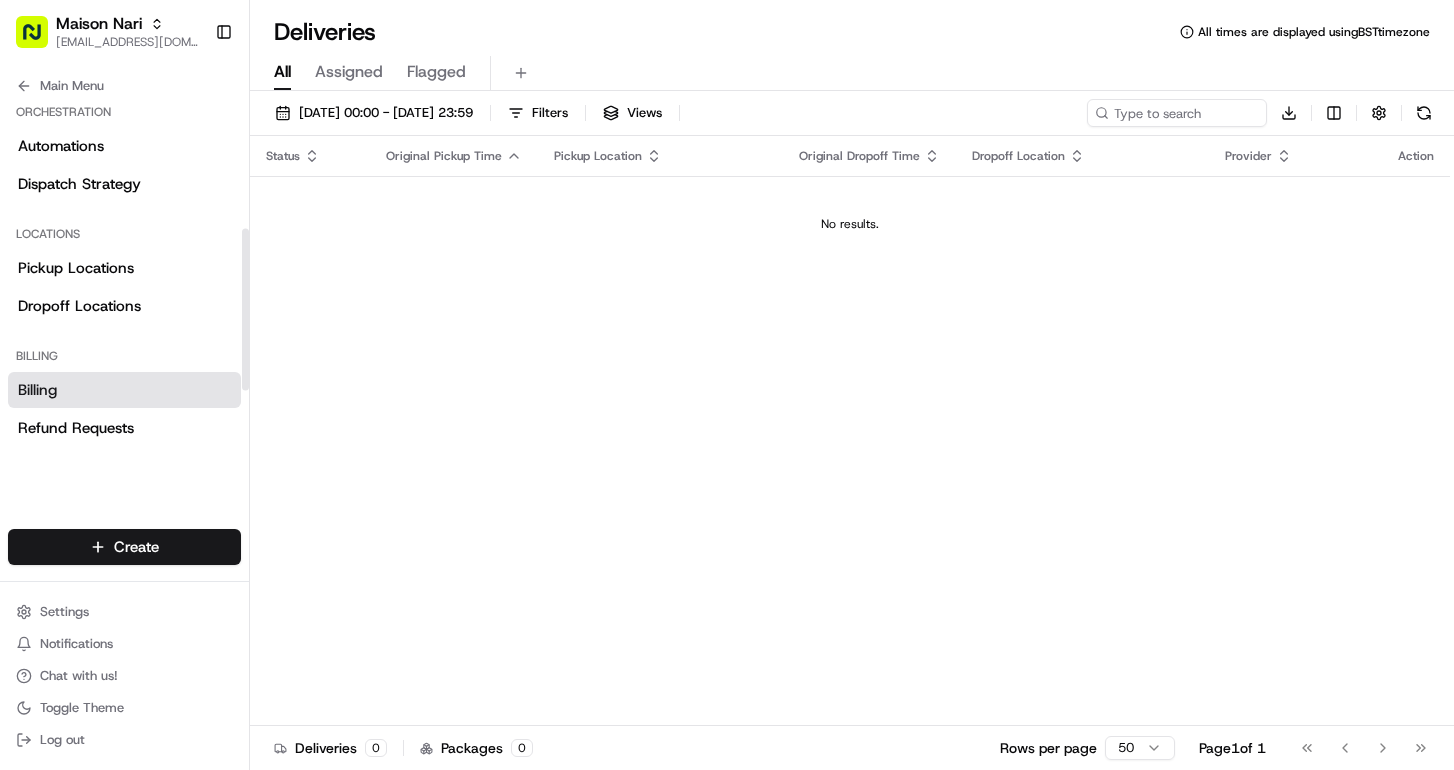 click on "Billing" at bounding box center (37, 390) 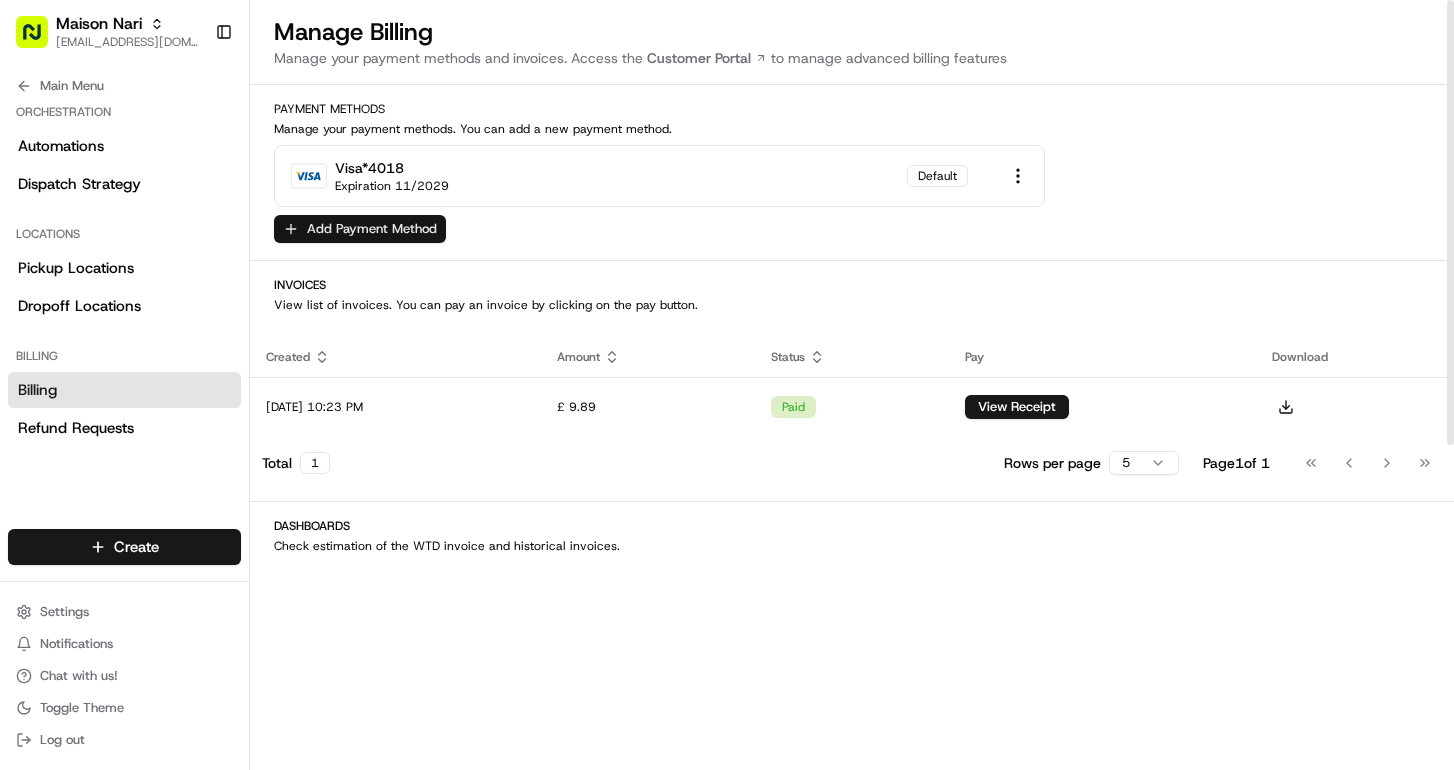 click on "Add Payment Method" at bounding box center (360, 229) 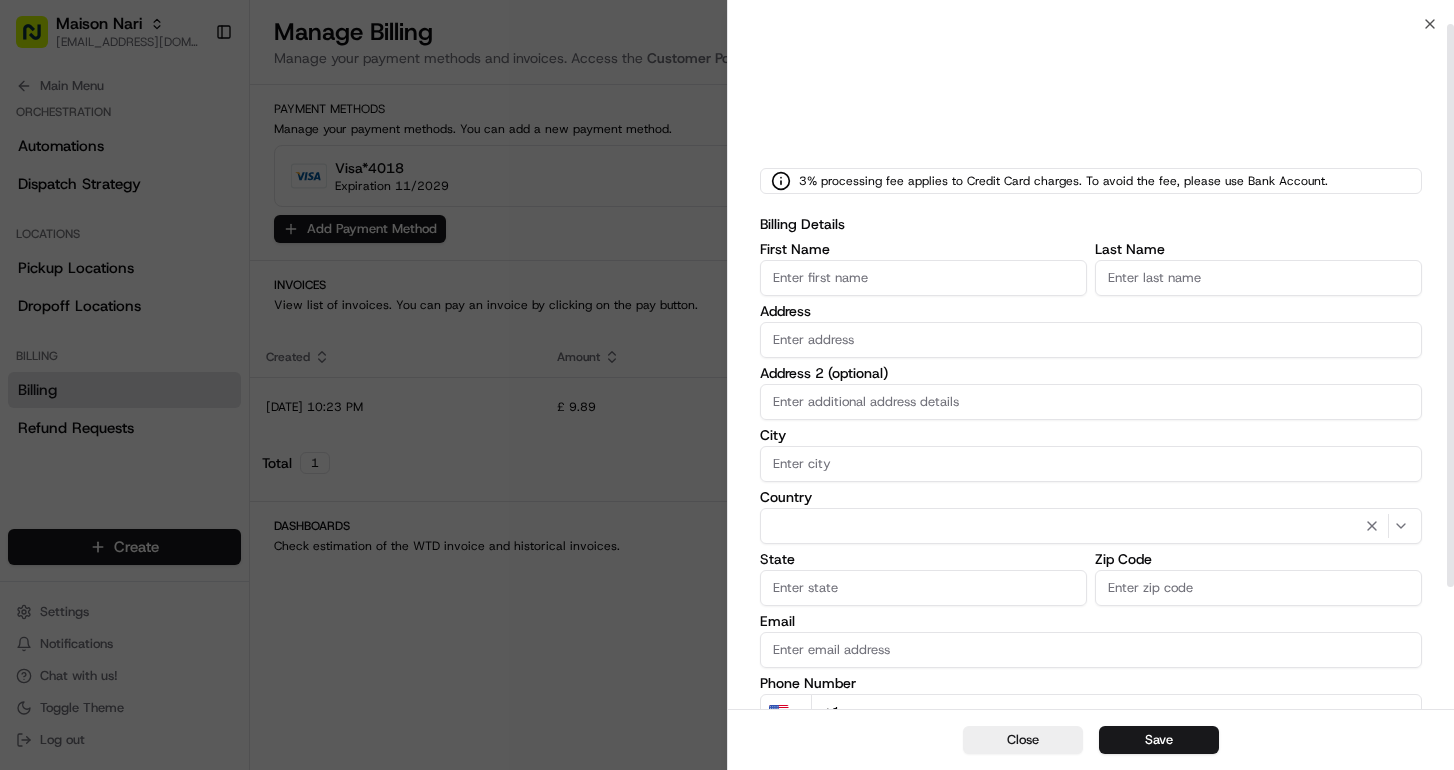 scroll, scrollTop: 0, scrollLeft: 0, axis: both 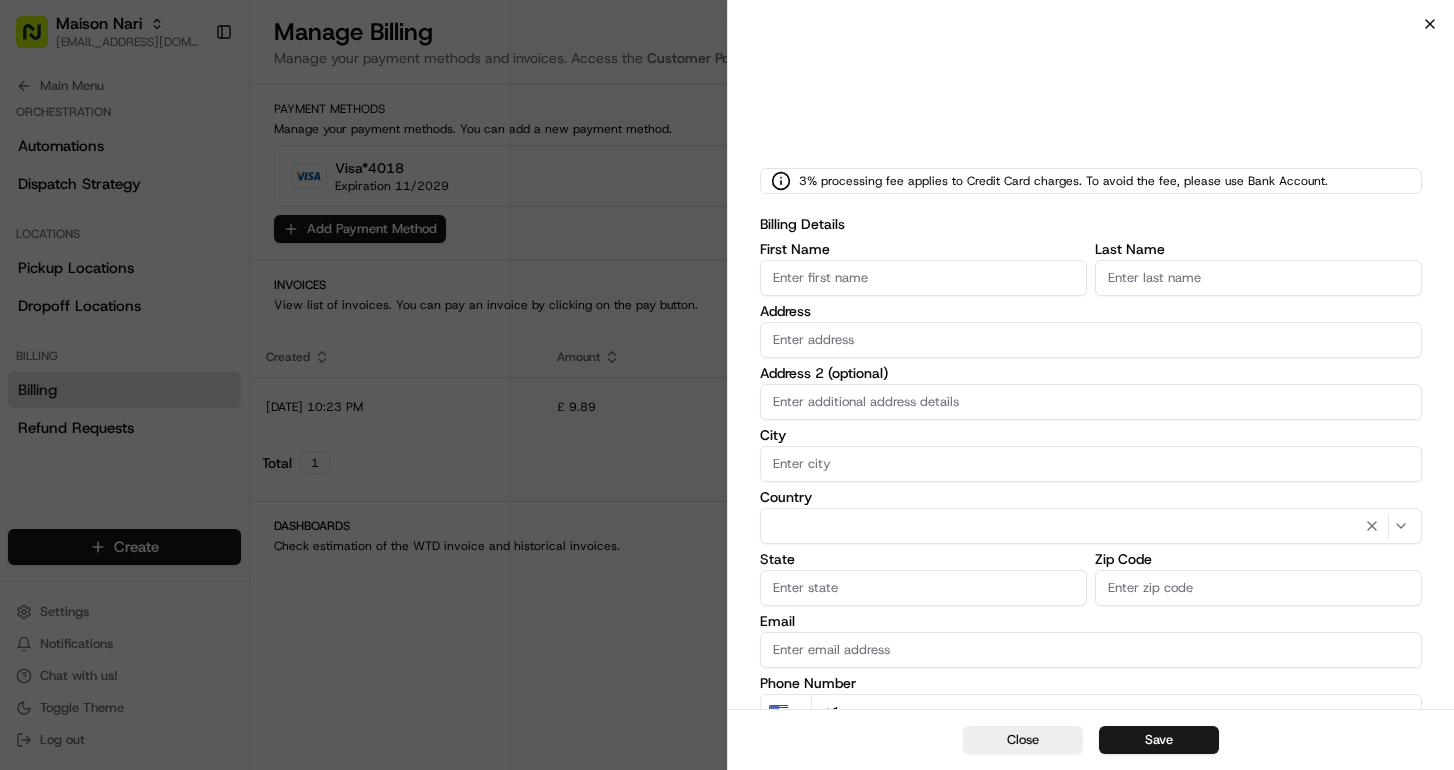 click 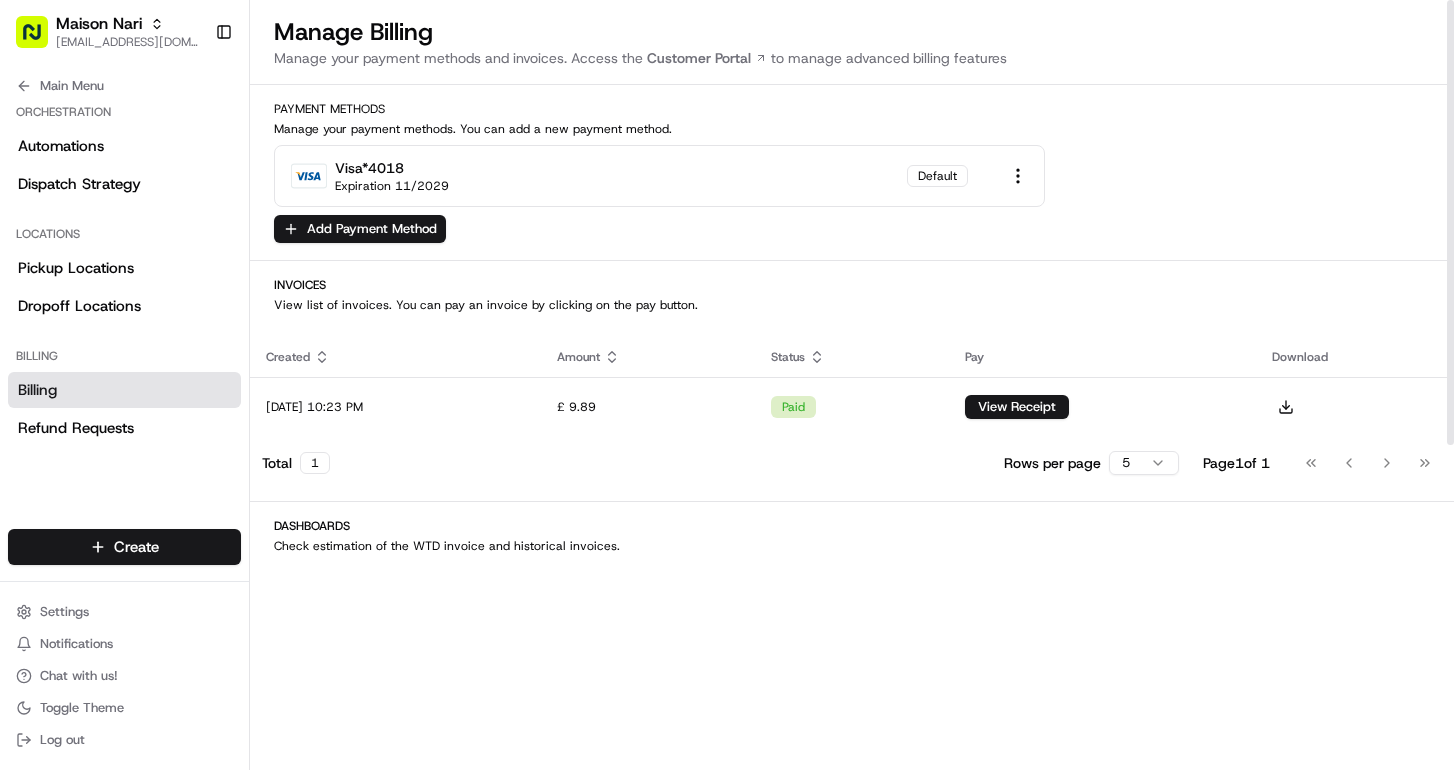 click on "Maison [PERSON_NAME] [PERSON_NAME][EMAIL_ADDRESS][DOMAIN_NAME] Toggle Sidebar Deliveries Providers Analytics Favorites Main Menu Members & Organization Organization Users Roles Preferences Customization Tracking Orchestration Automations Dispatch Strategy Locations Pickup Locations Dropoff Locations Billing Billing Refund Requests Integrations Notification Triggers Webhooks API Keys Request Logs Create Settings Notifications Chat with us! Toggle Theme Log out Manage Billing Manage your payment methods and invoices. Access the Customer Portal to manage advanced billing features Payment Methods Manage your payment methods. You can add a new payment method. visa  *4018 Expiration [CREDIT_CARD_DATA] Default Add Payment Method Invoices View list of invoices. You can pay an invoice by clicking on the pay button. Created Amount Status Pay Download [DATE] 10:23 PM £ 9.89 paid View Receipt Total 1 Rows per page 5 Page  1  of   1 Go to first page Go to previous page Go to next page Go to last page Dashboards" at bounding box center [727, 385] 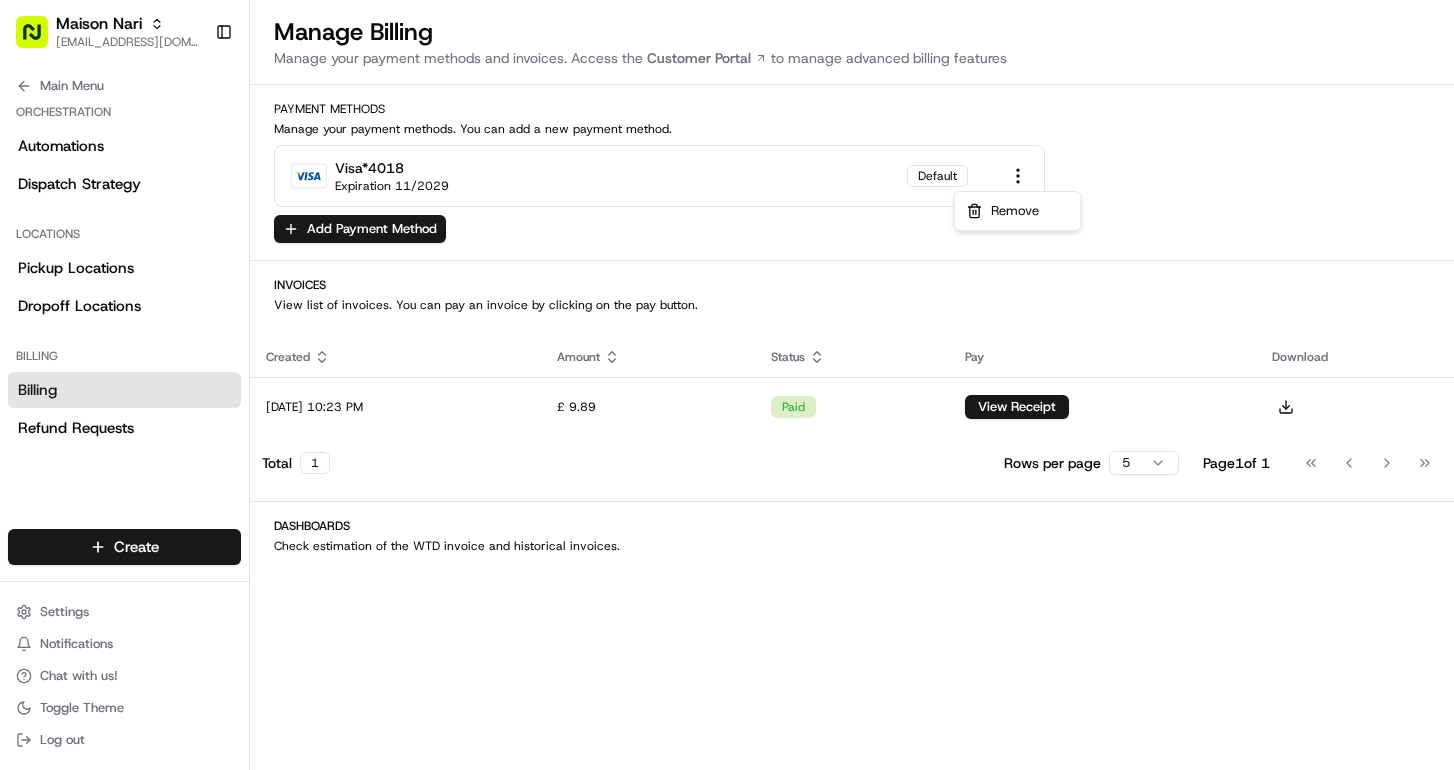 click on "Maison [PERSON_NAME] [PERSON_NAME][EMAIL_ADDRESS][DOMAIN_NAME] Toggle Sidebar Deliveries Providers Analytics Favorites Main Menu Members & Organization Organization Users Roles Preferences Customization Tracking Orchestration Automations Dispatch Strategy Locations Pickup Locations Dropoff Locations Billing Billing Refund Requests Integrations Notification Triggers Webhooks API Keys Request Logs Create Settings Notifications Chat with us! Toggle Theme Log out Manage Billing Manage your payment methods and invoices. Access the Customer Portal to manage advanced billing features Payment Methods Manage your payment methods. You can add a new payment method. visa  *4018 Expiration [CREDIT_CARD_DATA] Default Add Payment Method Invoices View list of invoices. You can pay an invoice by clicking on the pay button. Created Amount Status Pay Download [DATE] 10:23 PM £ 9.89 paid View Receipt Total 1 Rows per page 5 Page  1  of   1 Go to first page Go to previous page Go to next page Go to last page Dashboards" at bounding box center (727, 385) 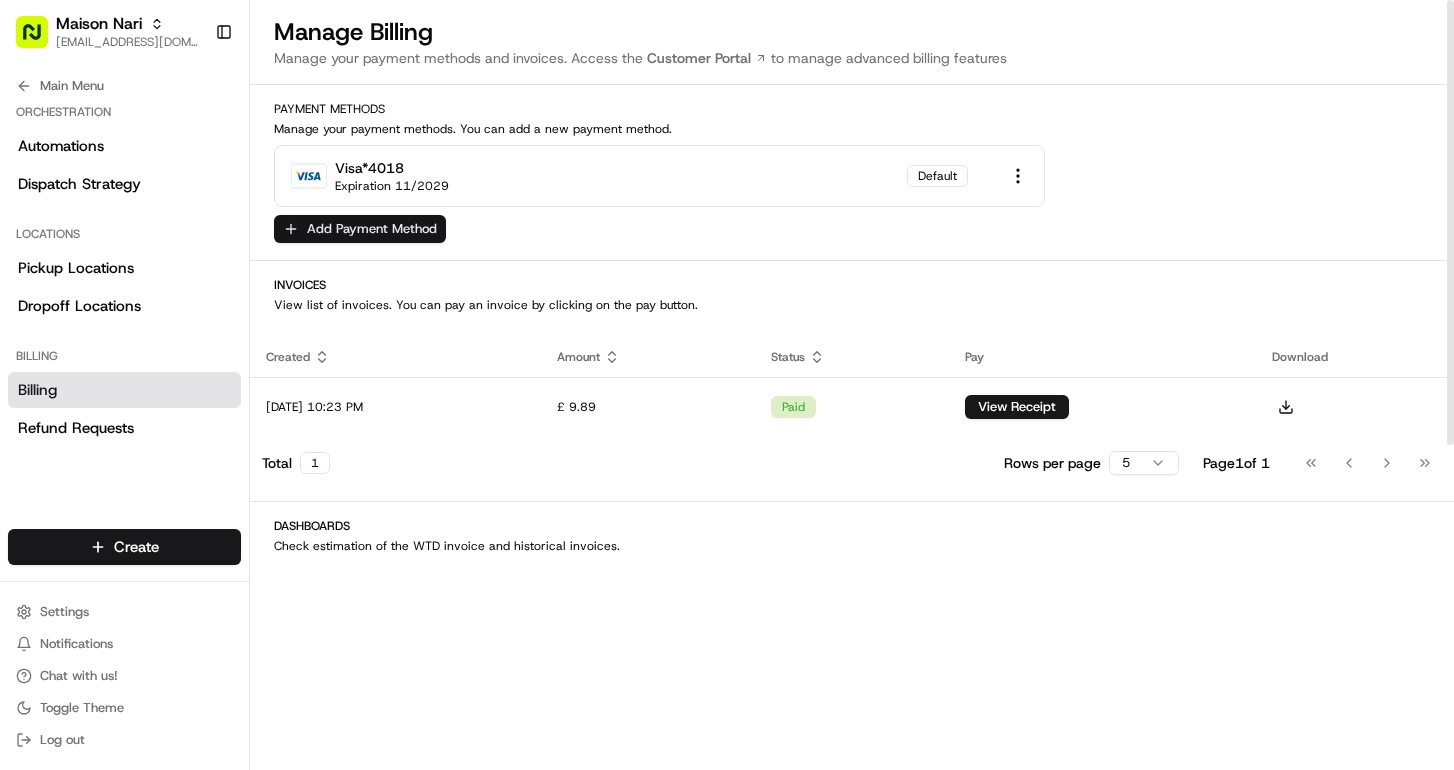 click on "Add Payment Method" at bounding box center [360, 229] 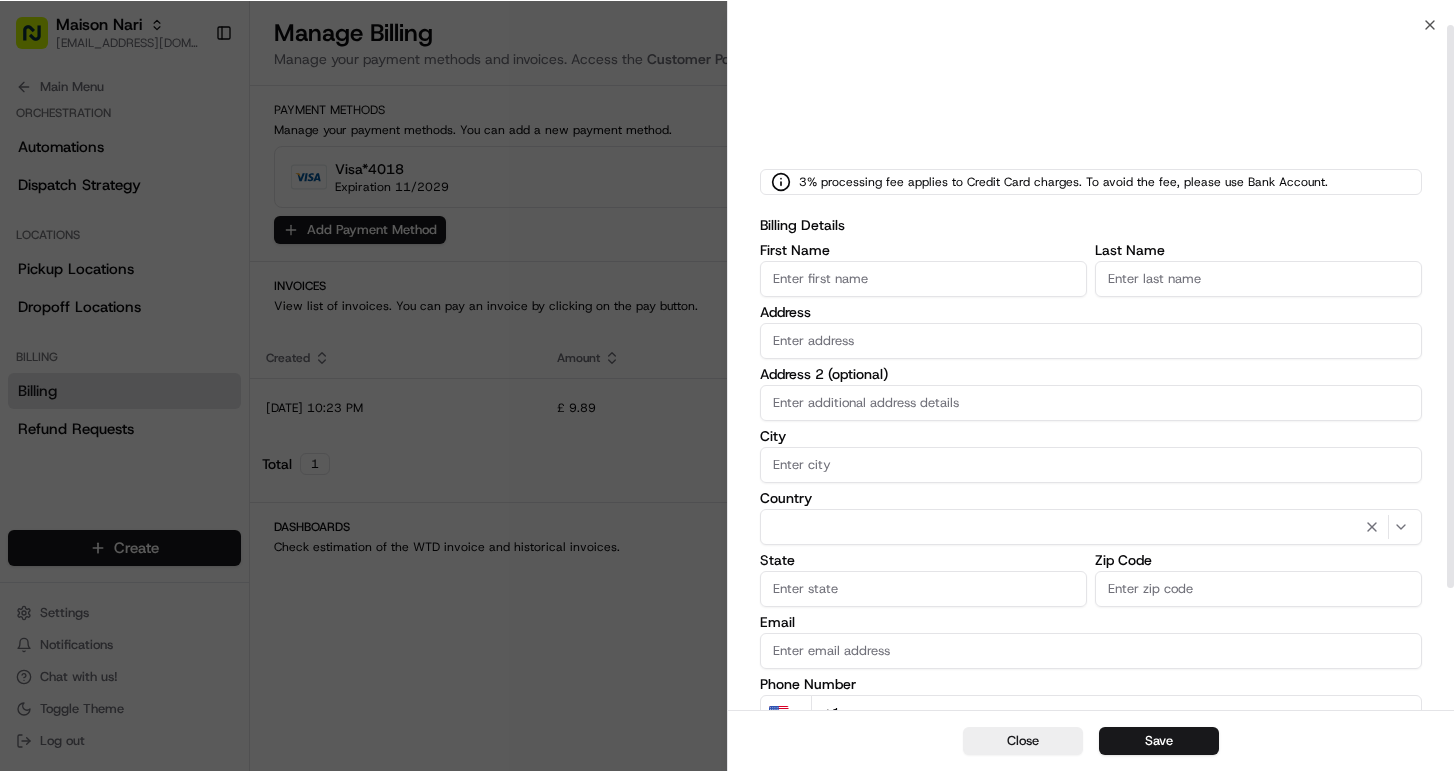 scroll, scrollTop: 0, scrollLeft: 0, axis: both 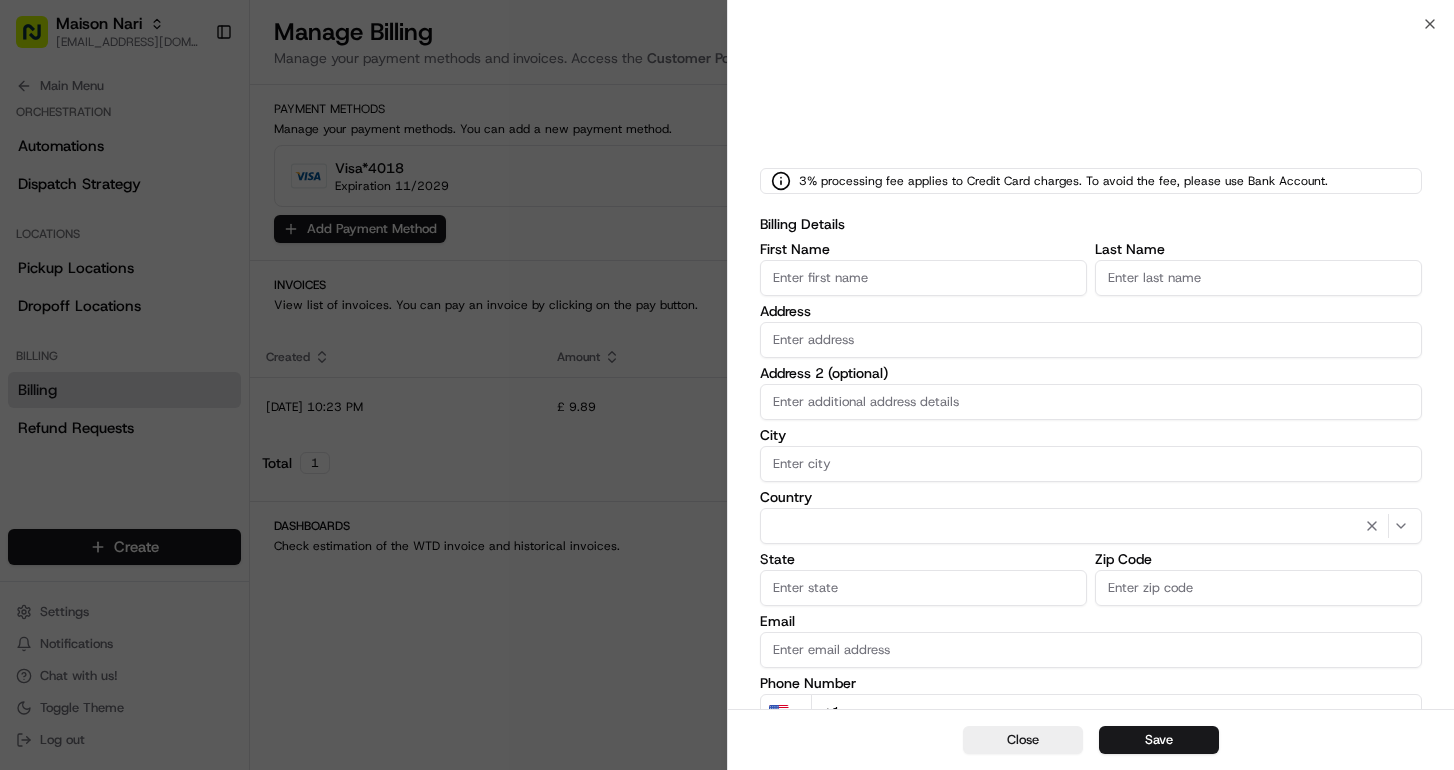 click at bounding box center (727, 385) 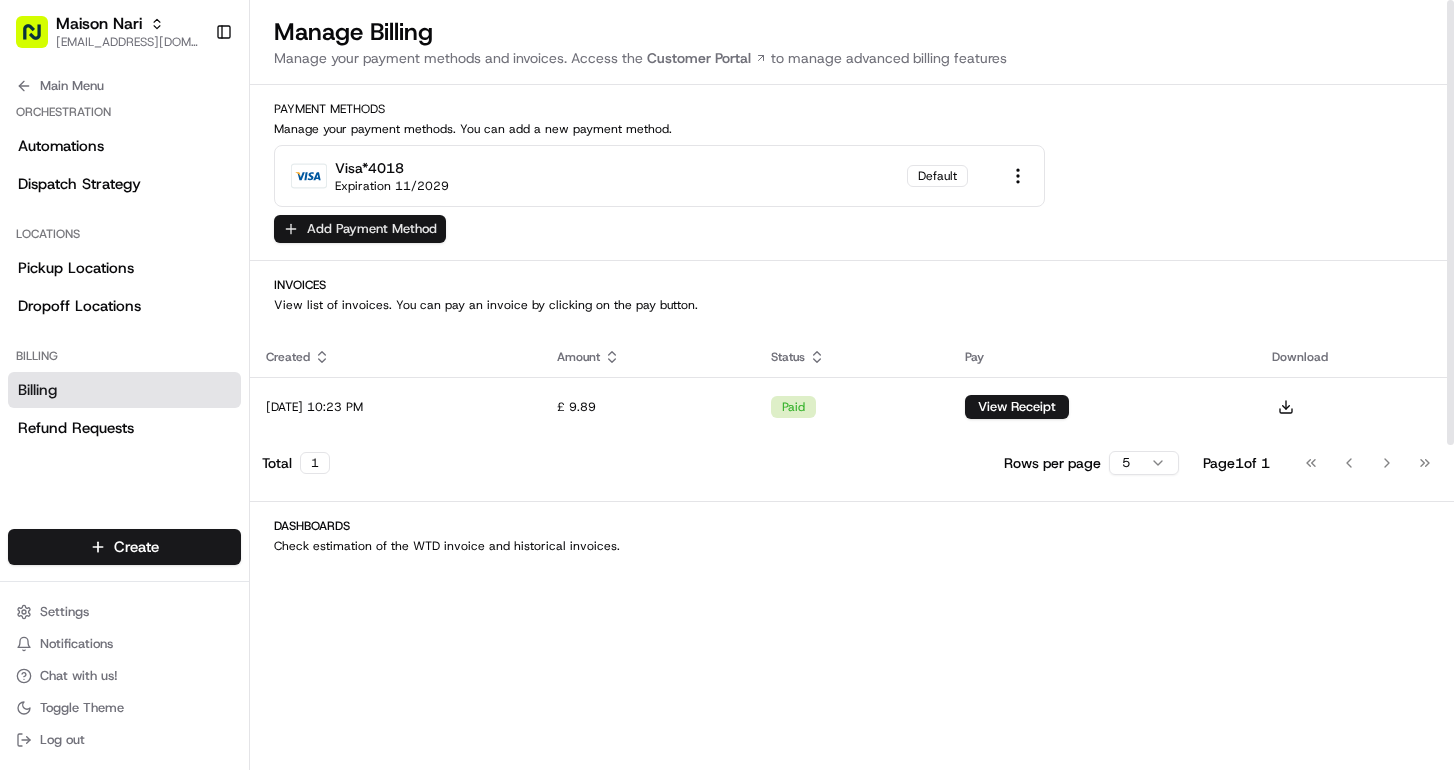 click on "Add Payment Method" at bounding box center (360, 229) 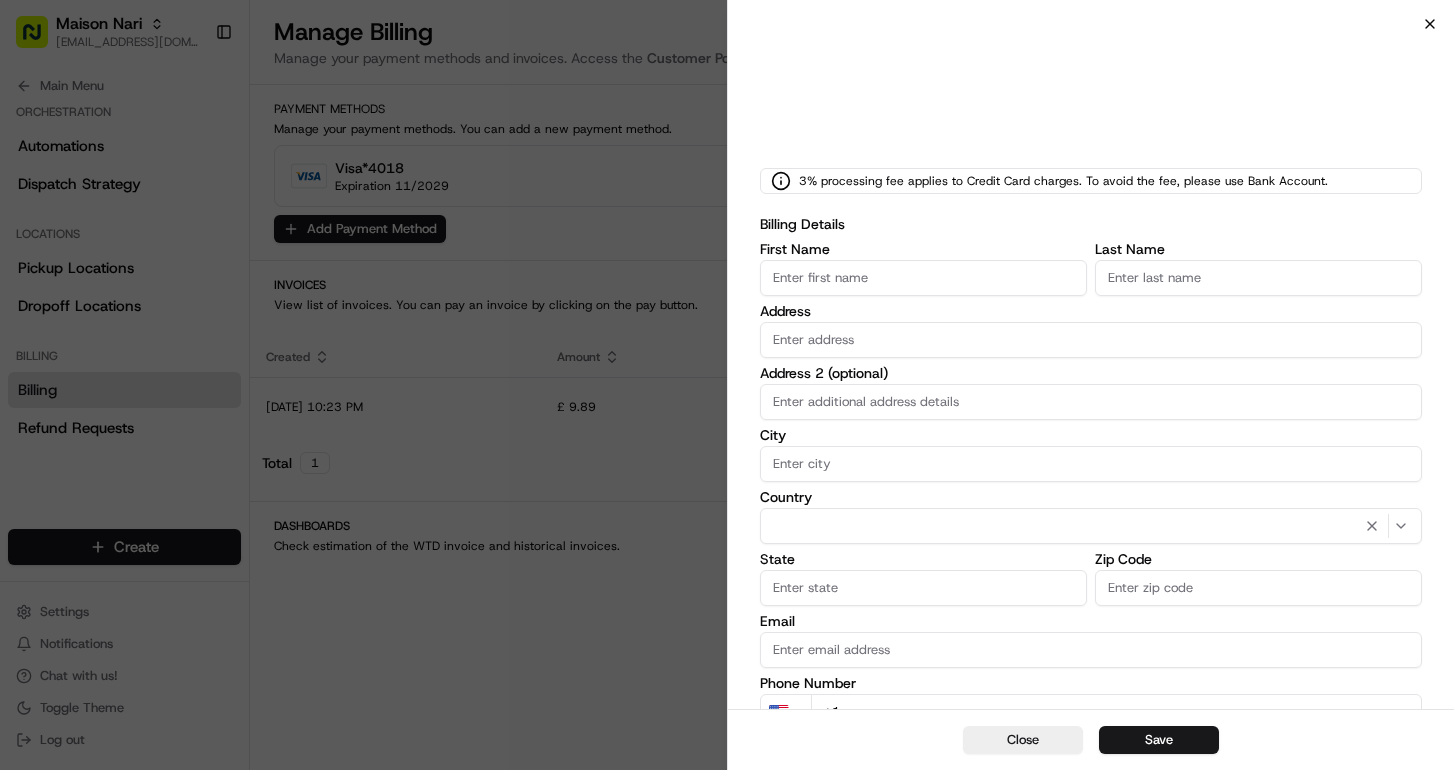 click 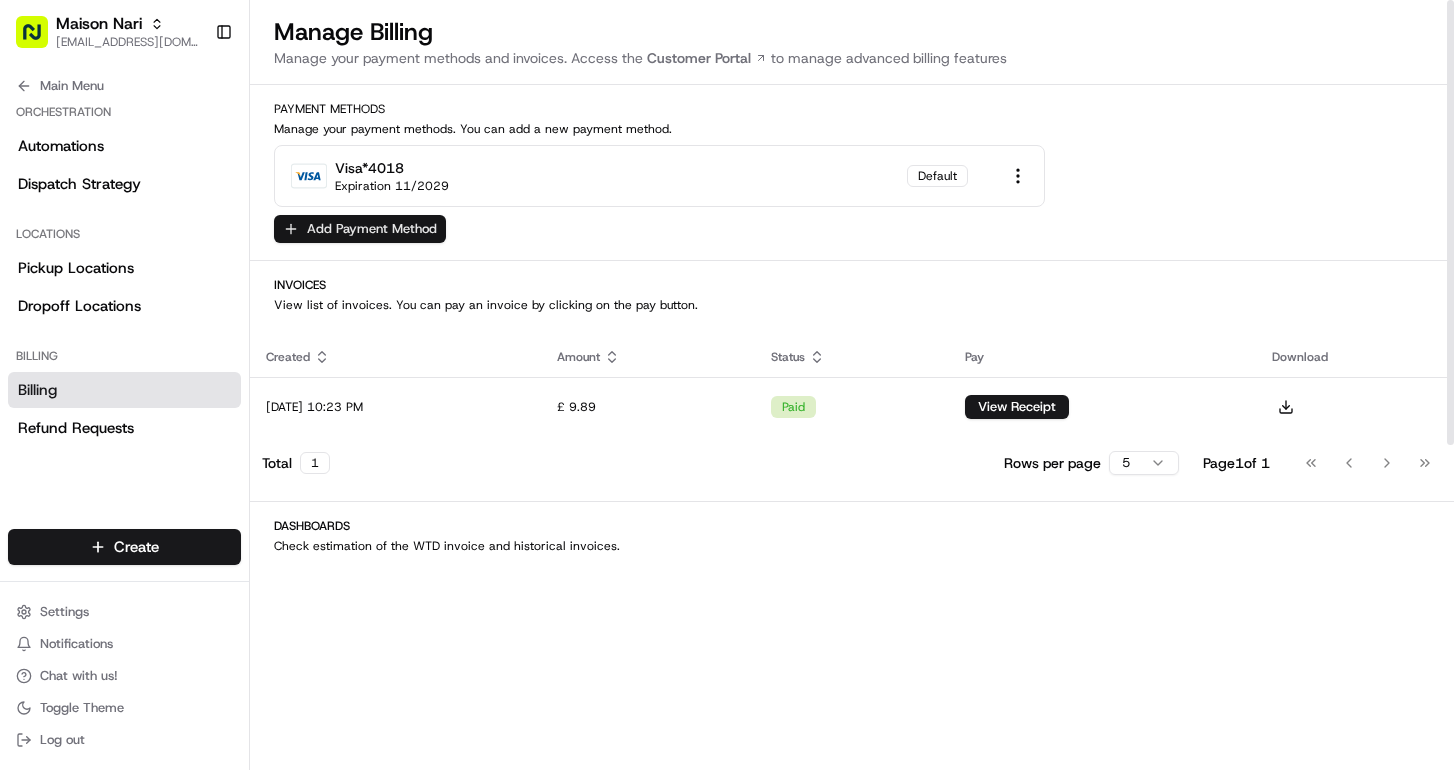click on "Add Payment Method" at bounding box center (360, 229) 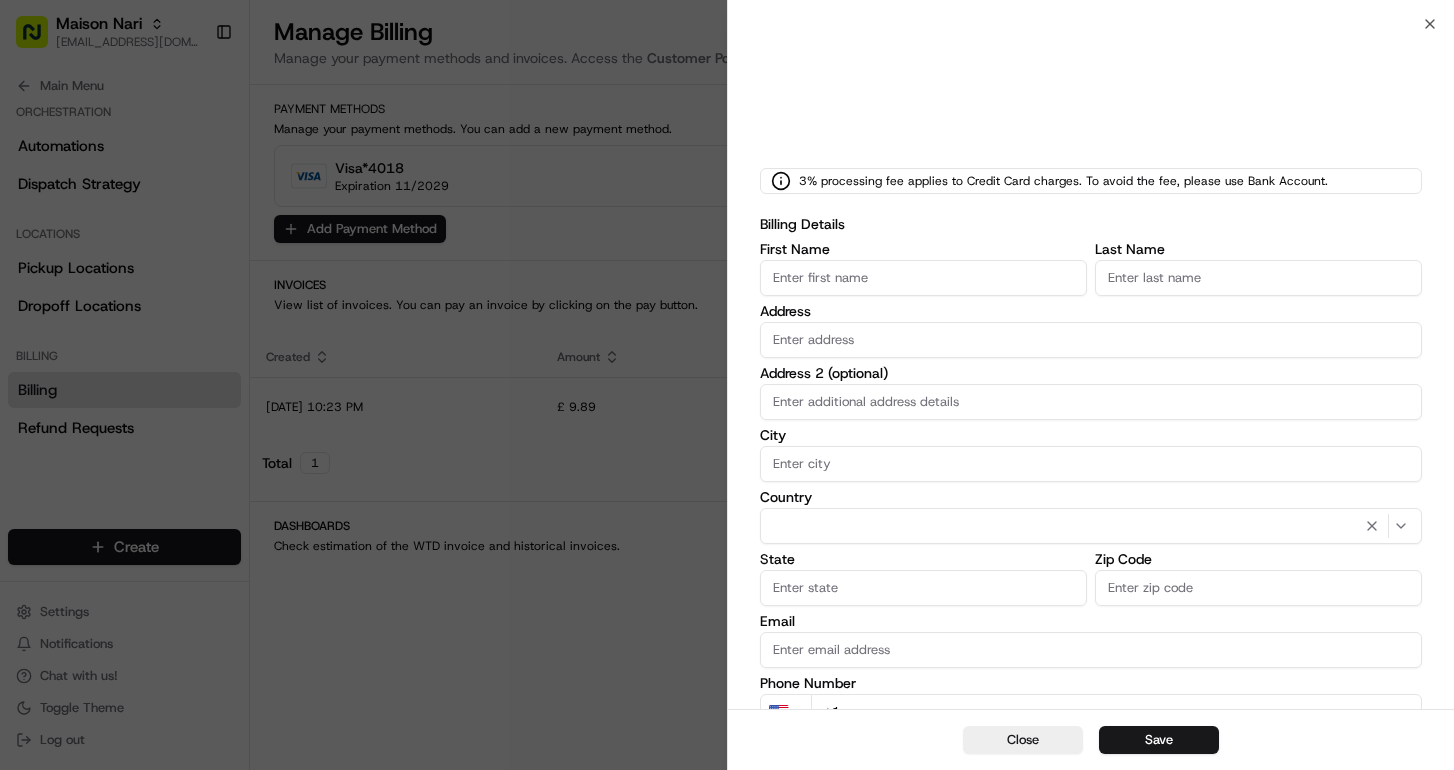type 